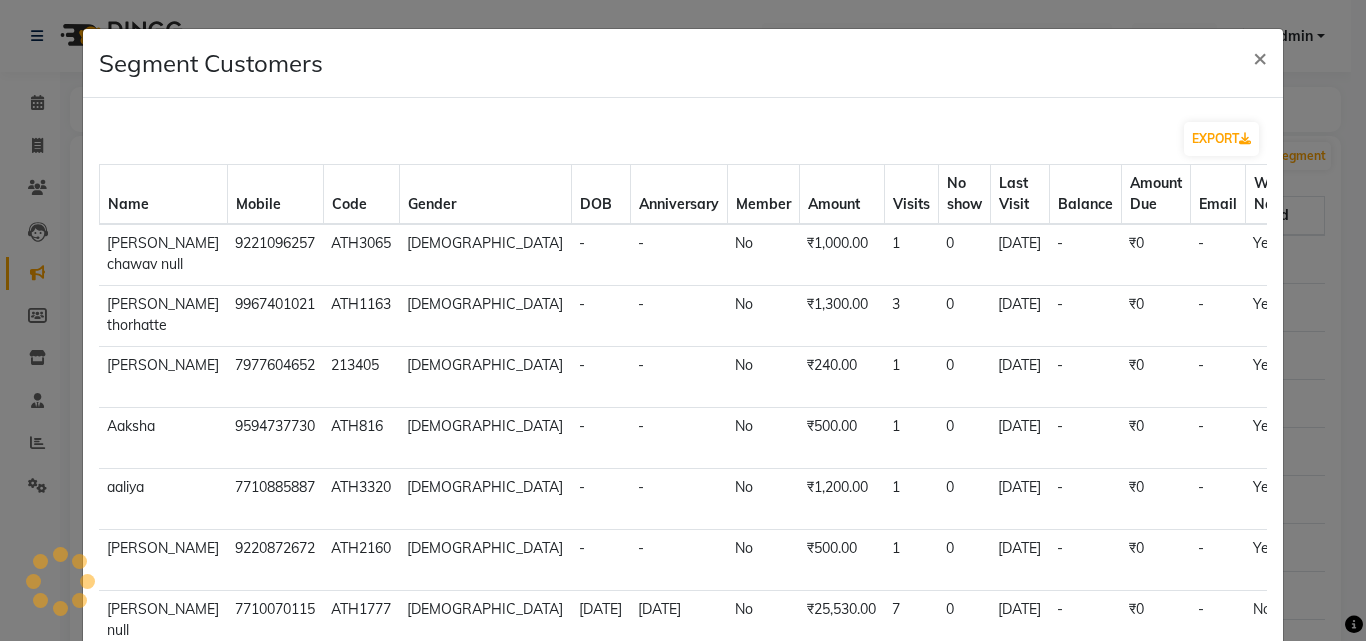 scroll, scrollTop: 0, scrollLeft: 0, axis: both 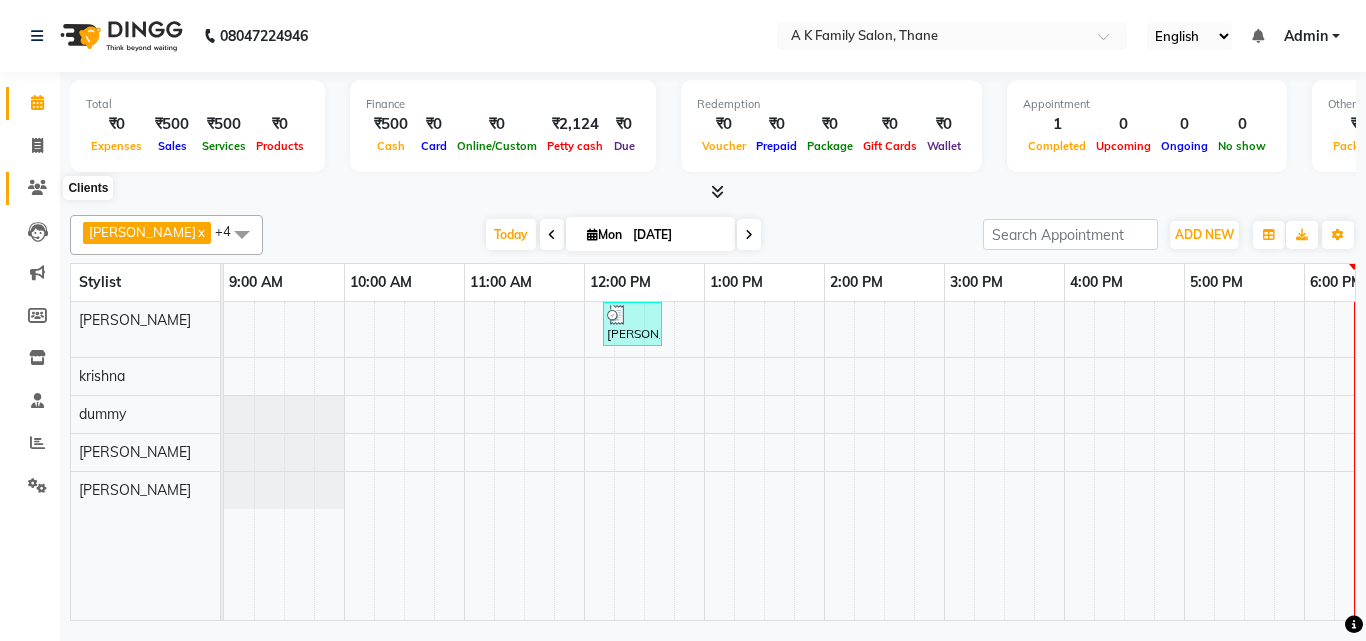 click 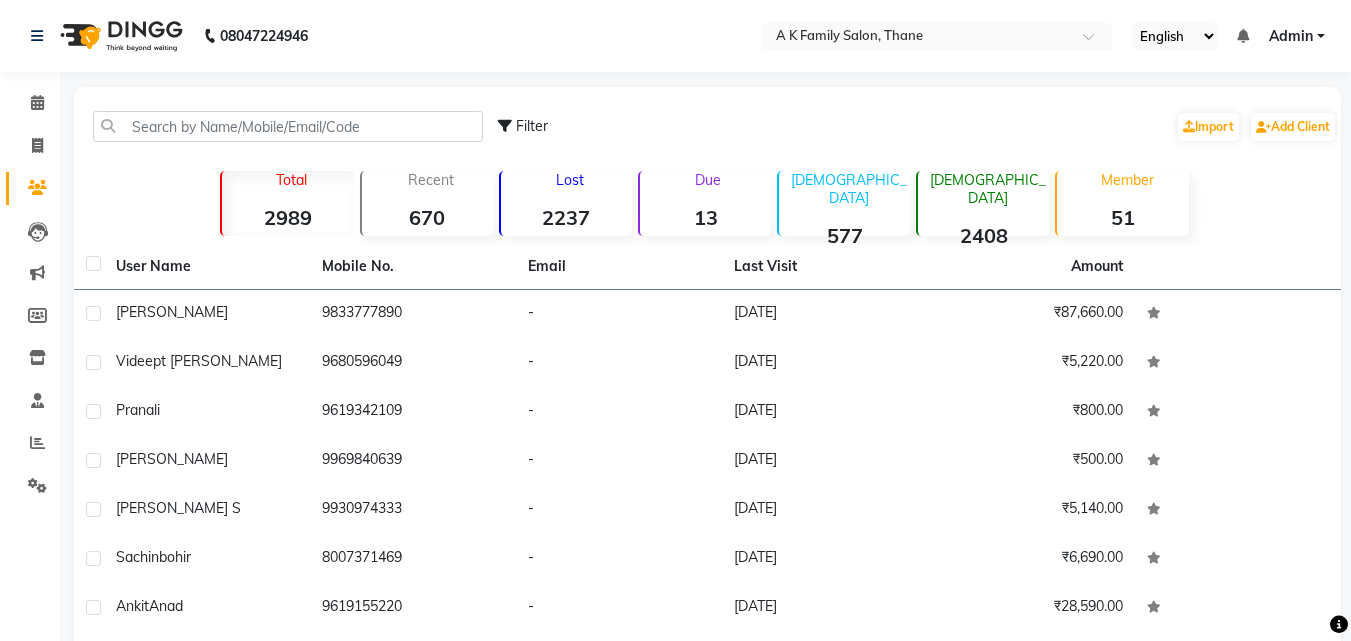 click on "Filter  Import   Add Client" 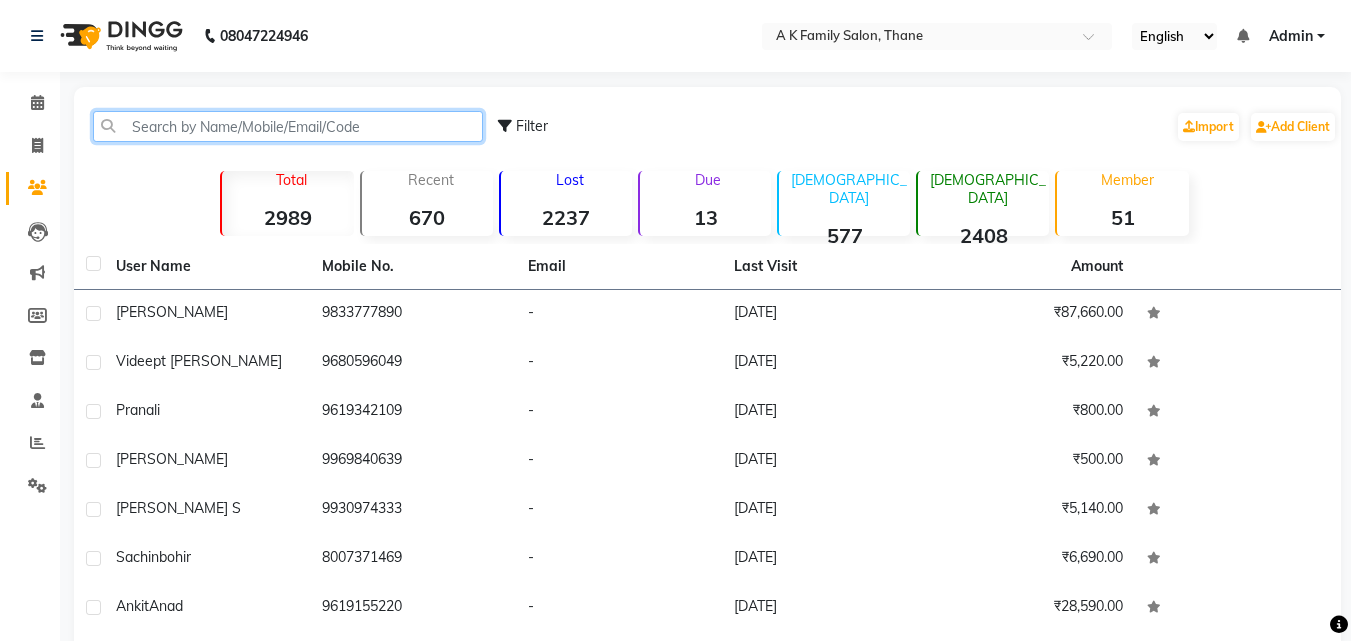 click 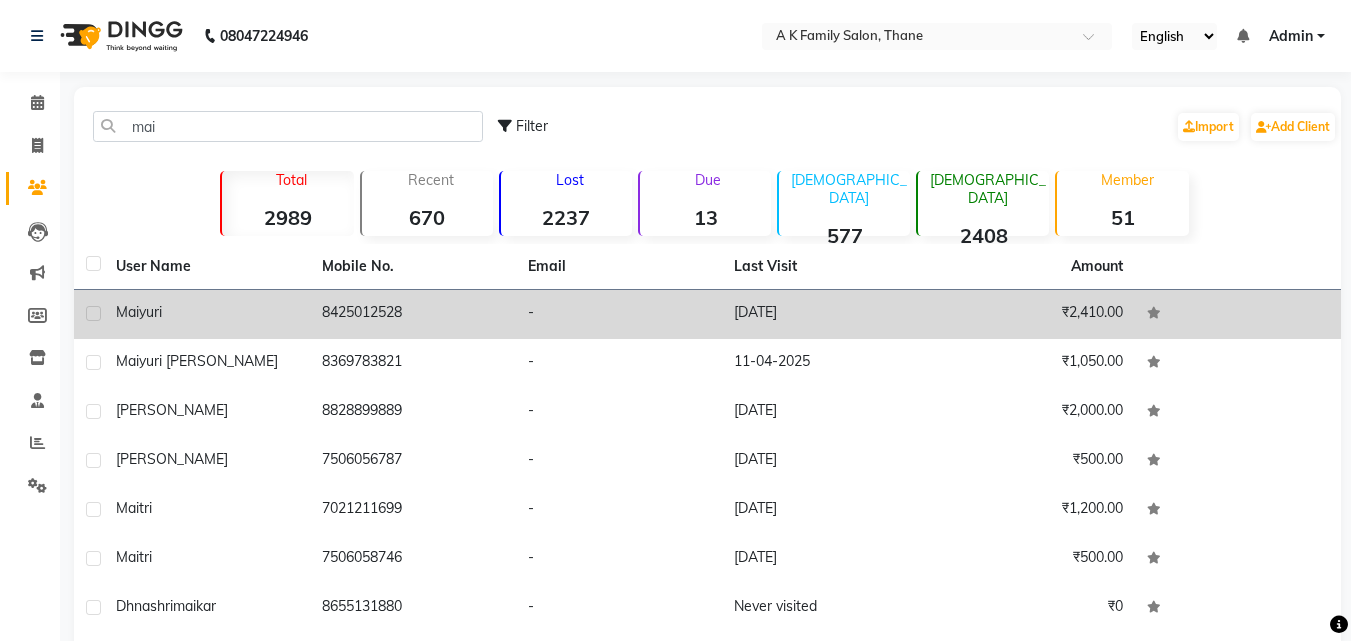 click on "maiyuri" 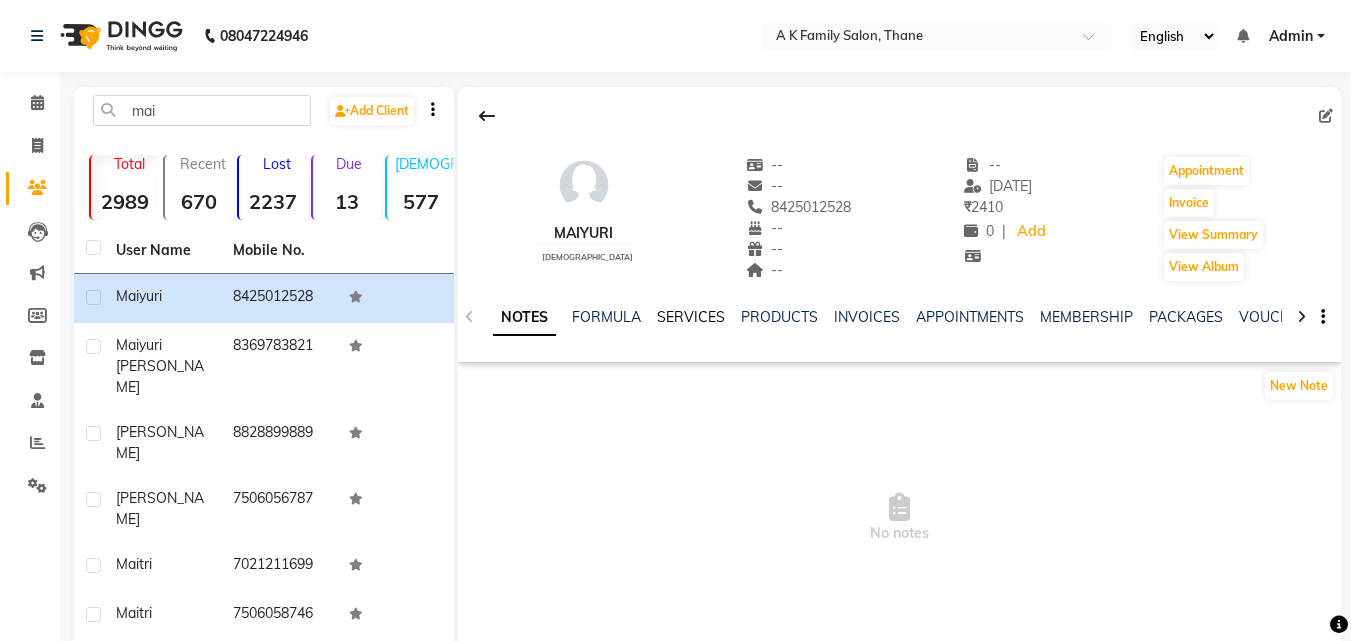 click on "SERVICES" 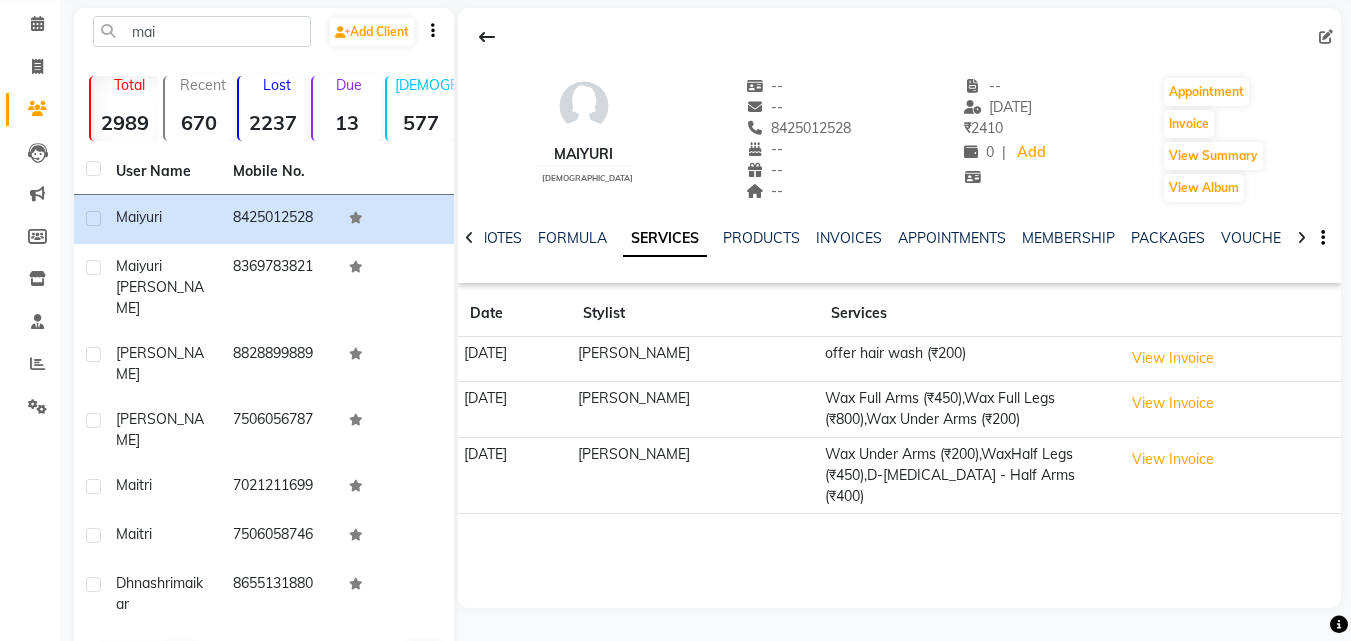 scroll, scrollTop: 0, scrollLeft: 0, axis: both 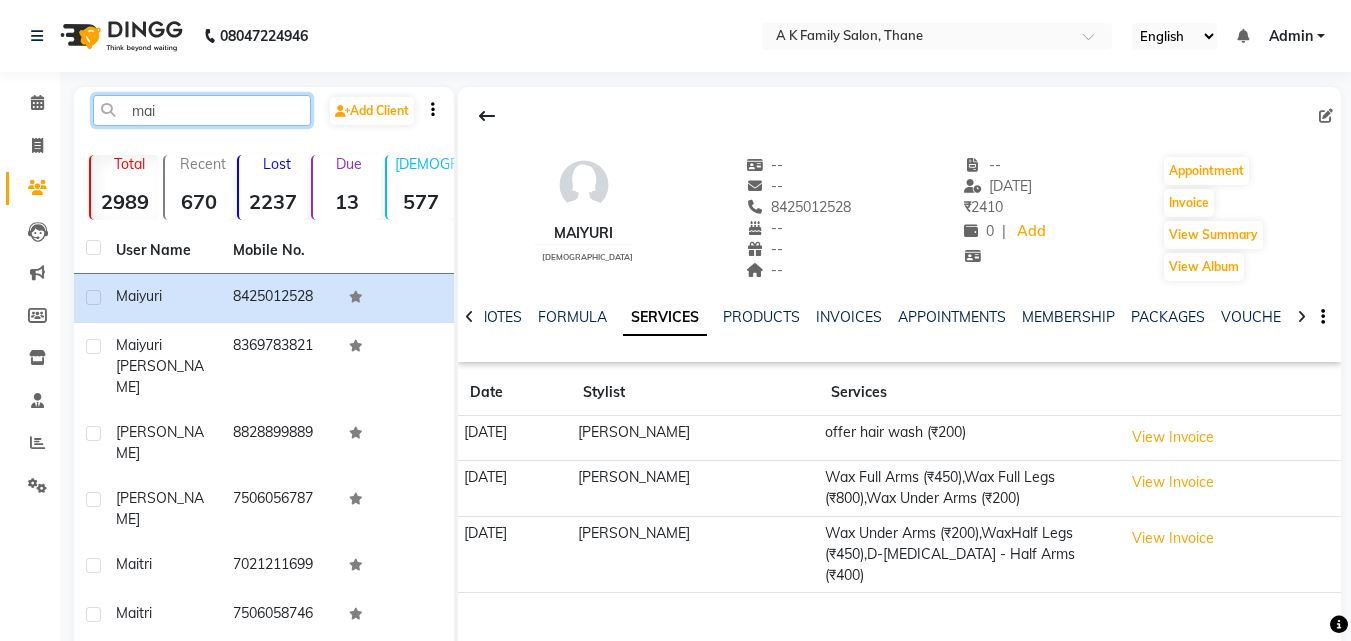 click on "mai" 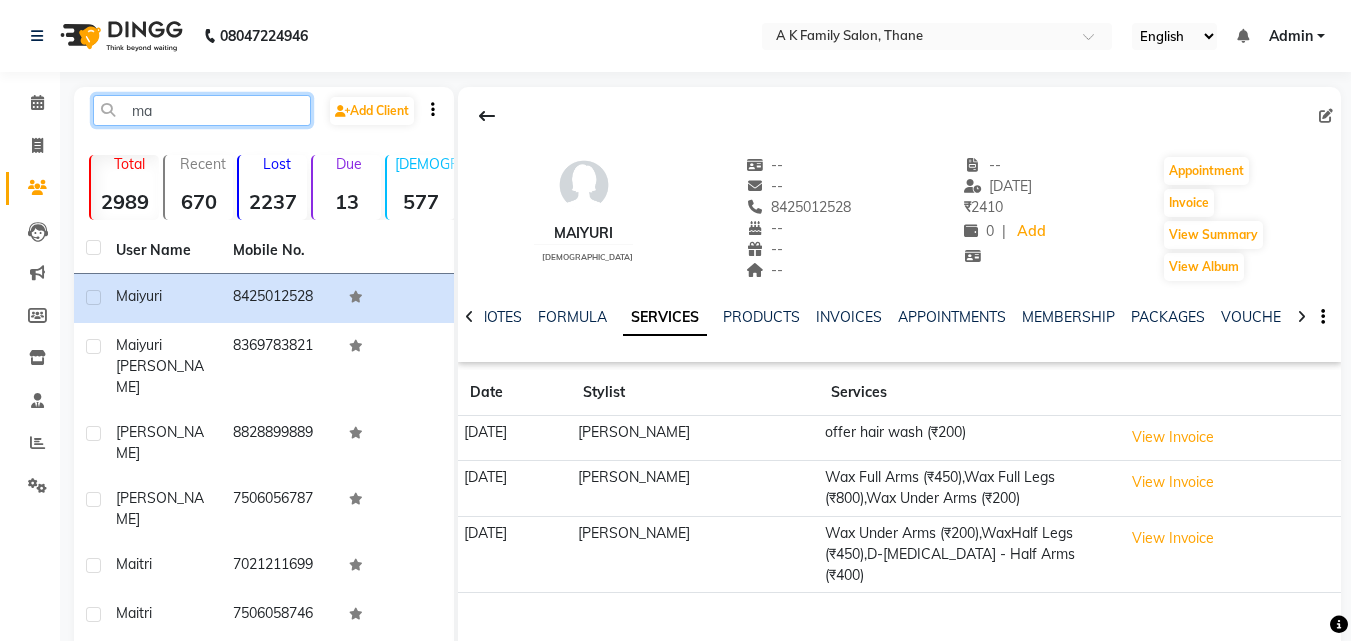 type on "m" 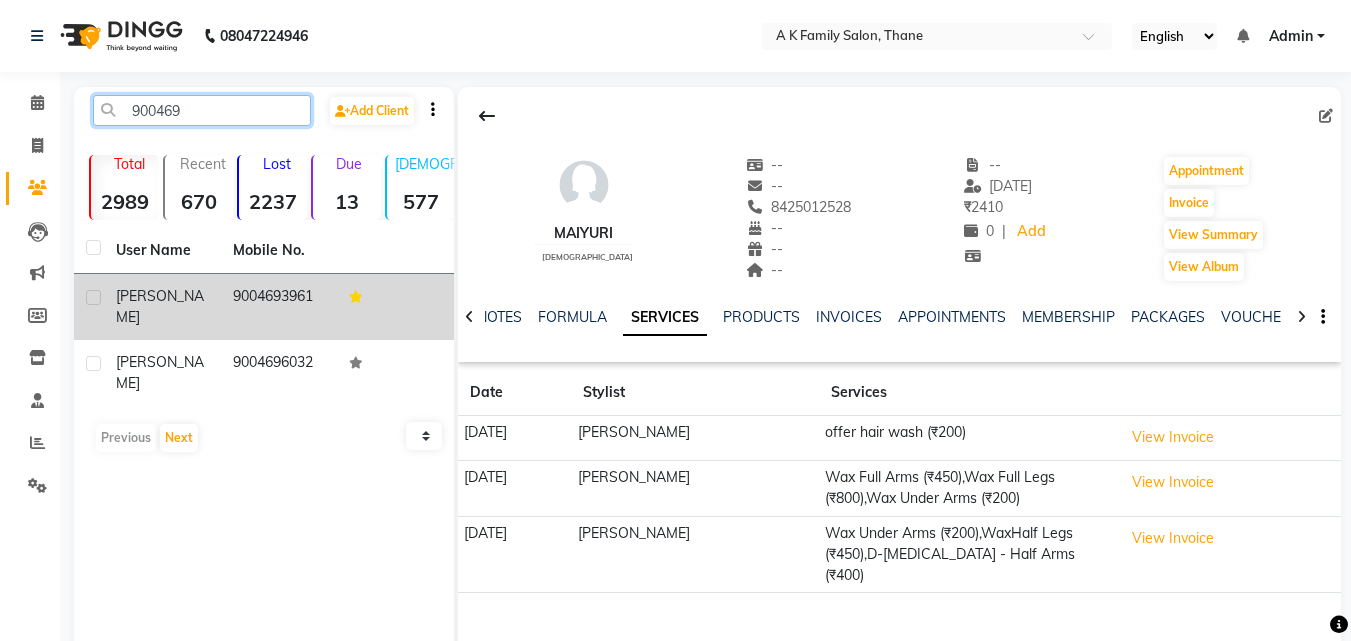 type on "900469" 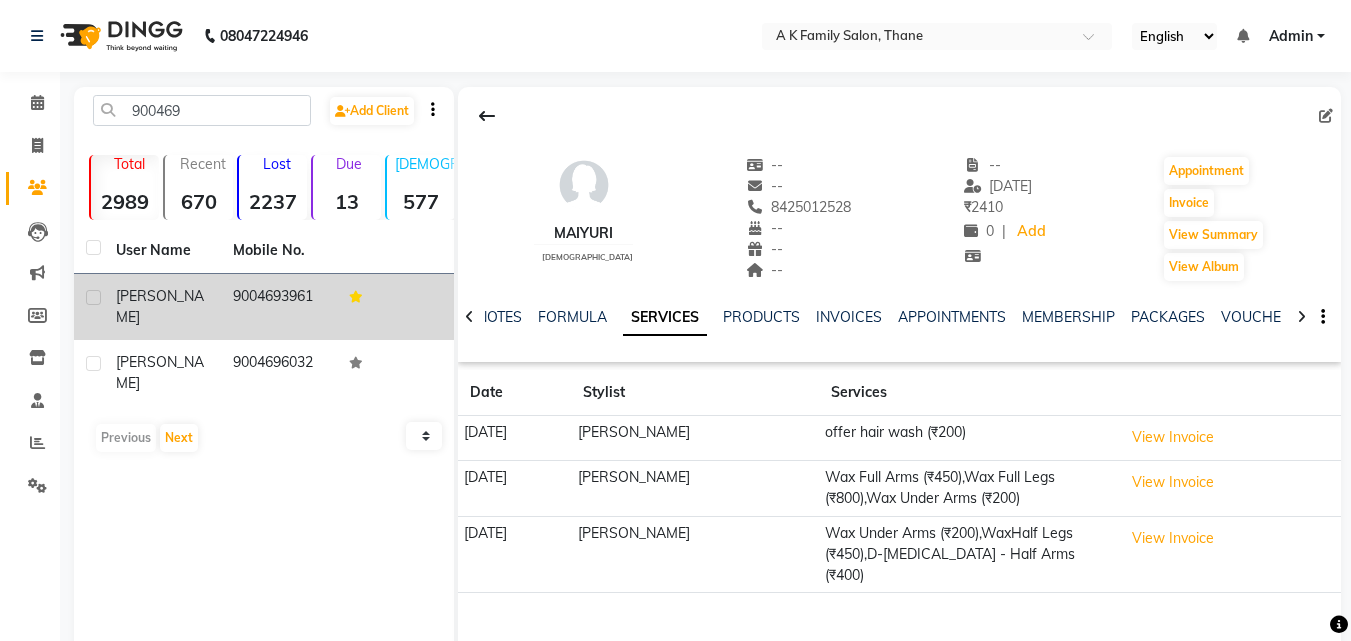 click on "mayuri ghumatkar" 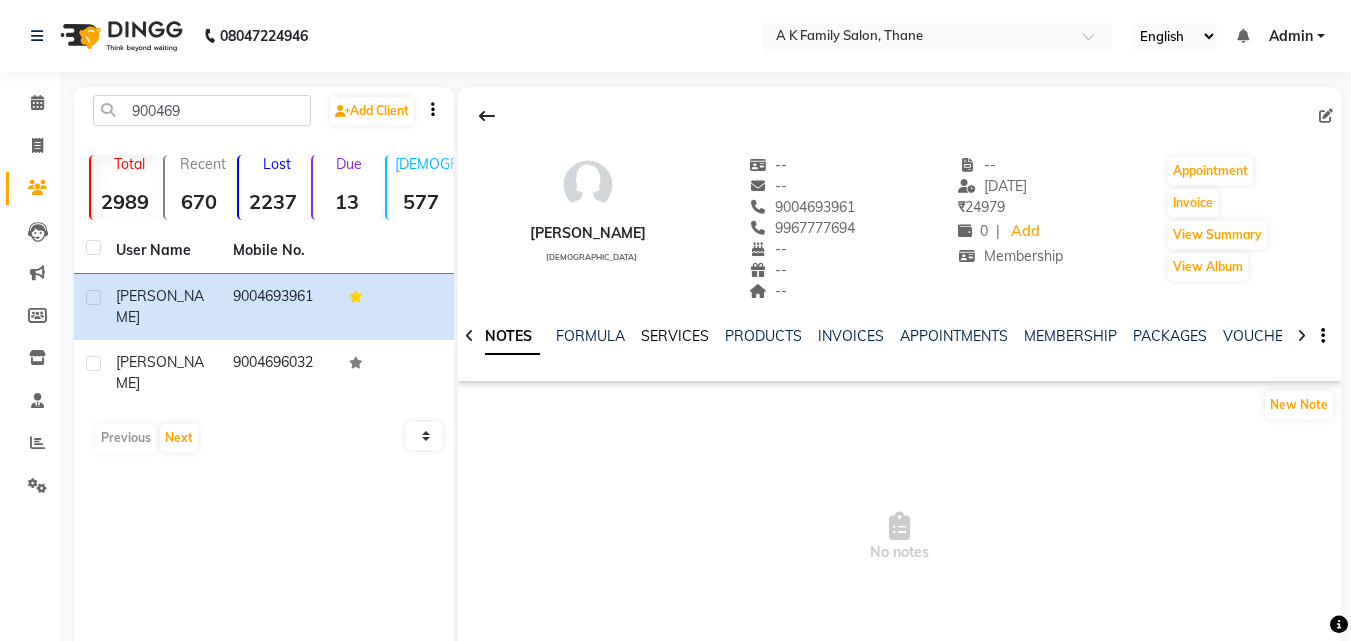 click on "SERVICES" 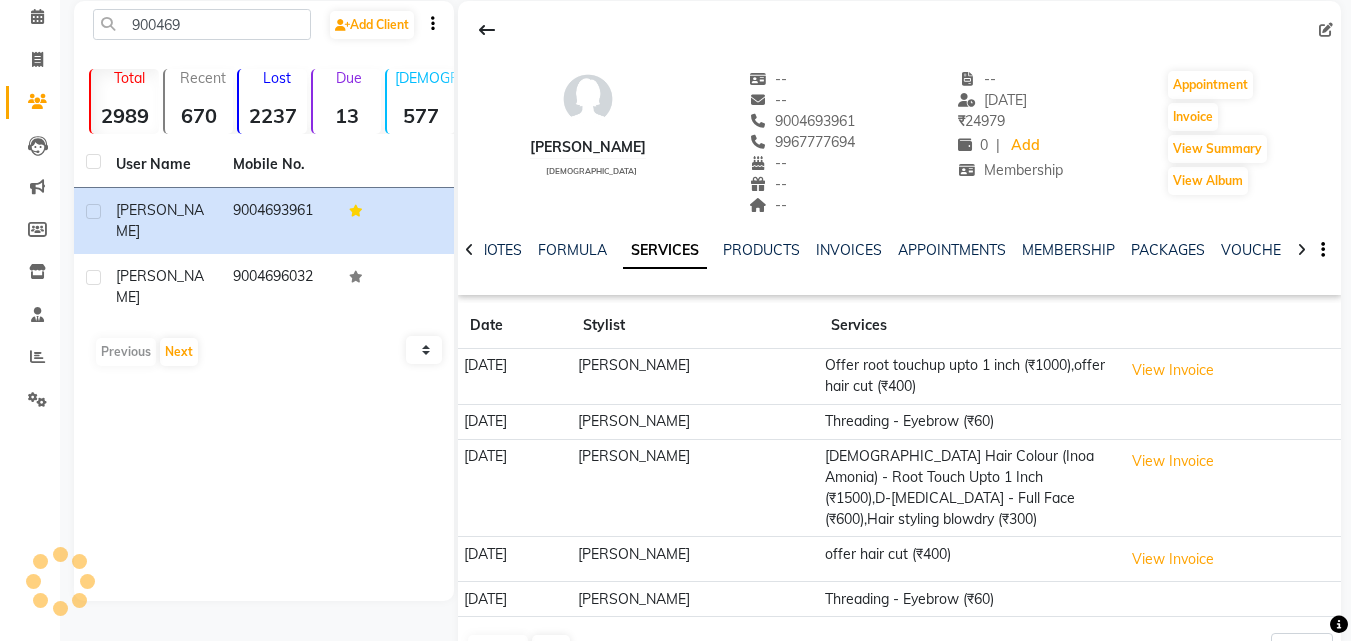 scroll, scrollTop: 148, scrollLeft: 0, axis: vertical 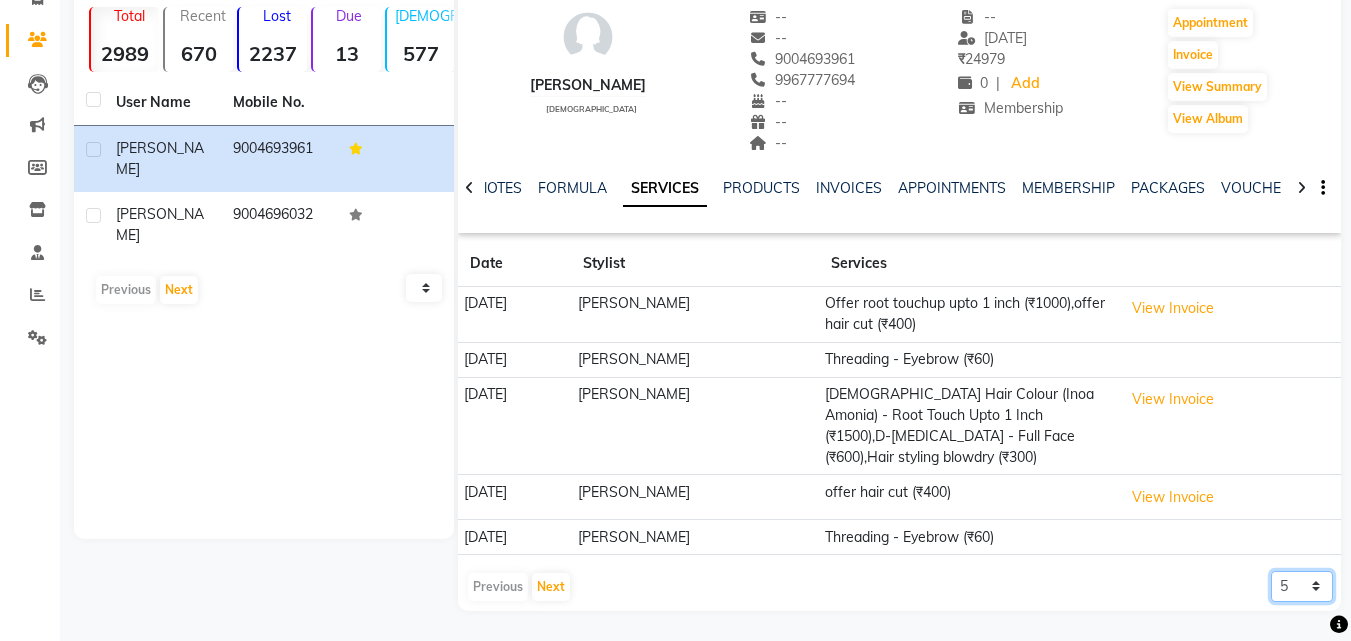 click on "5 10 50 100 500" 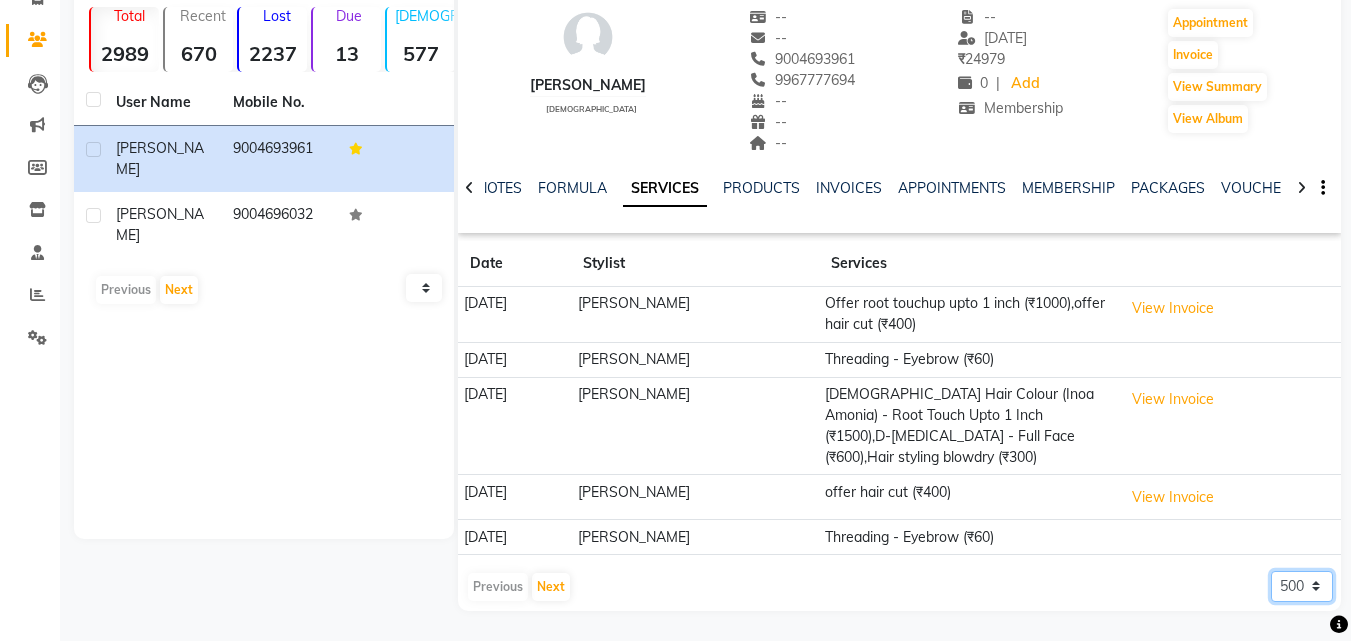 click on "5 10 50 100 500" 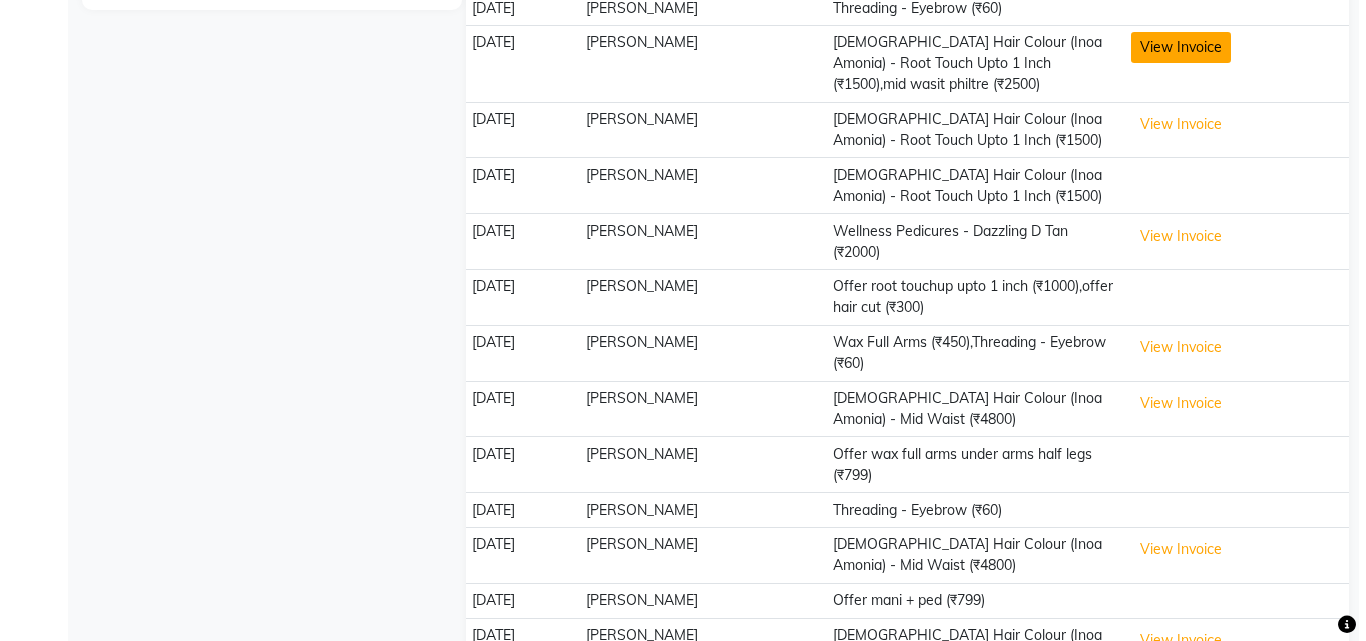 scroll, scrollTop: 748, scrollLeft: 0, axis: vertical 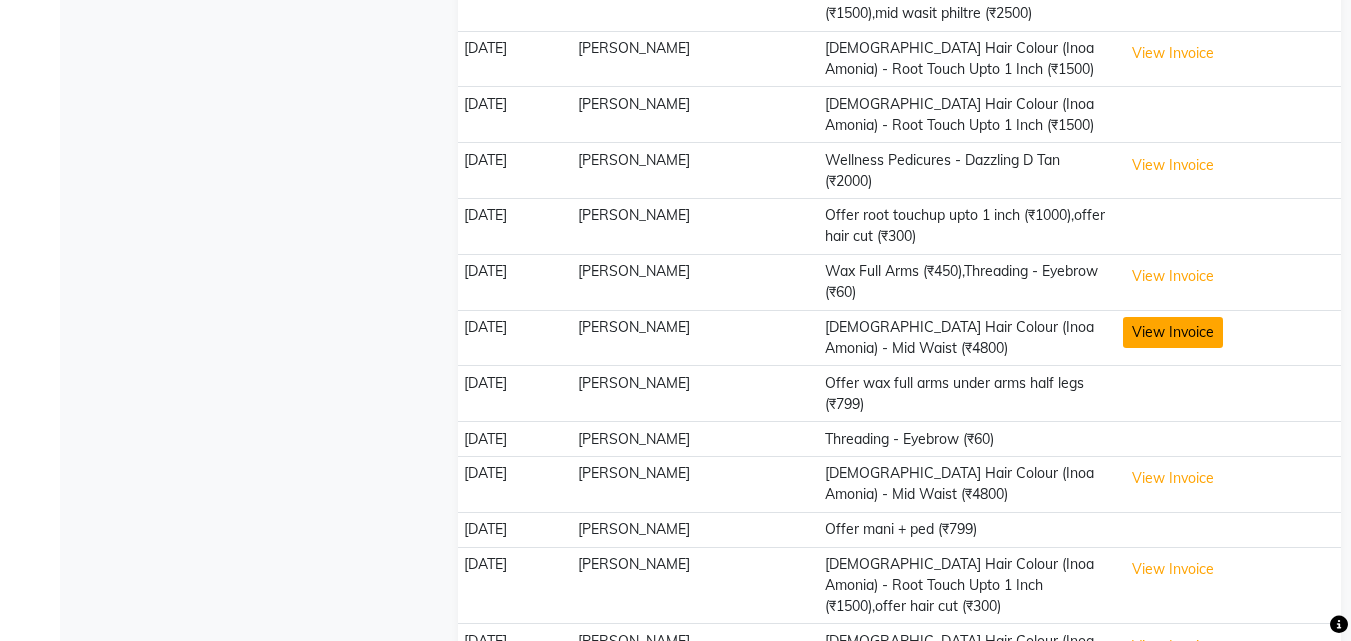 click on "View Invoice" 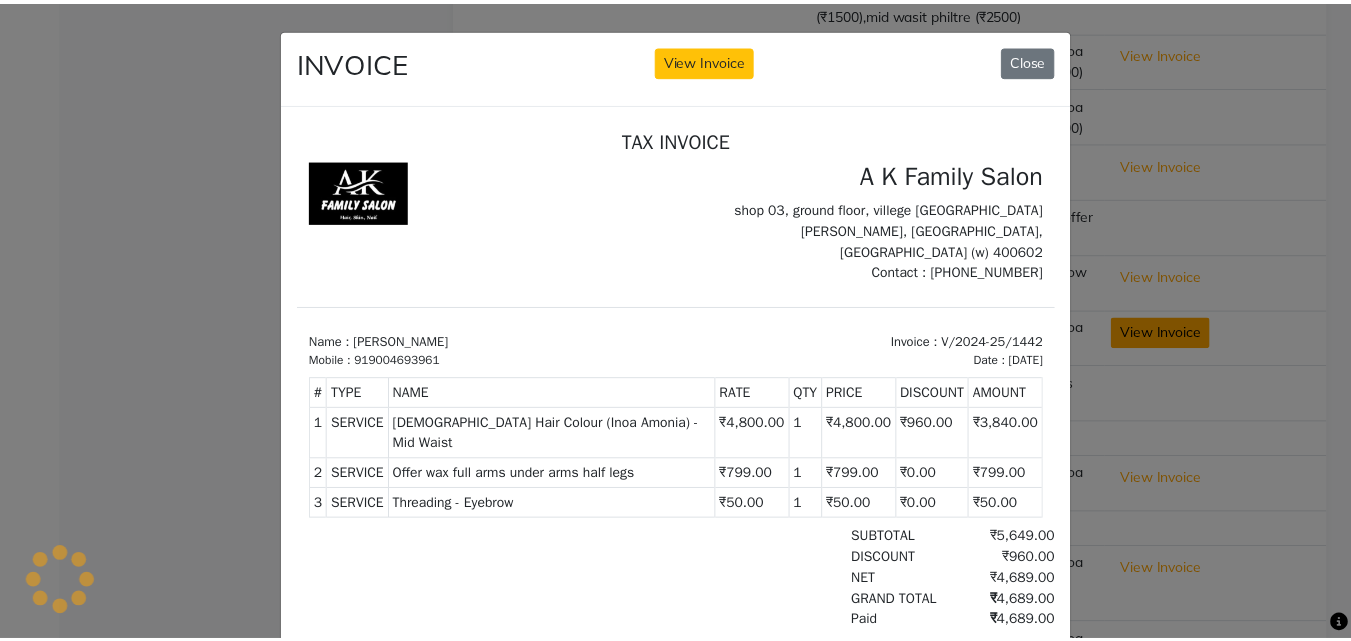 scroll, scrollTop: 0, scrollLeft: 0, axis: both 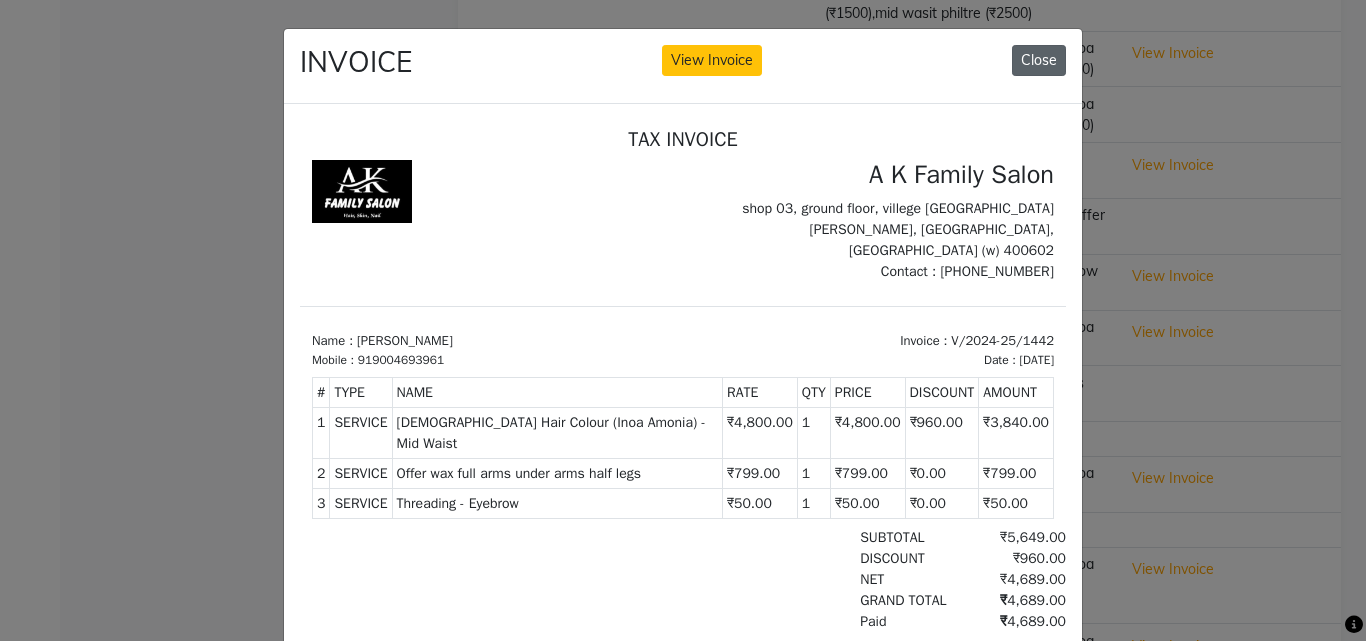 click on "Close" 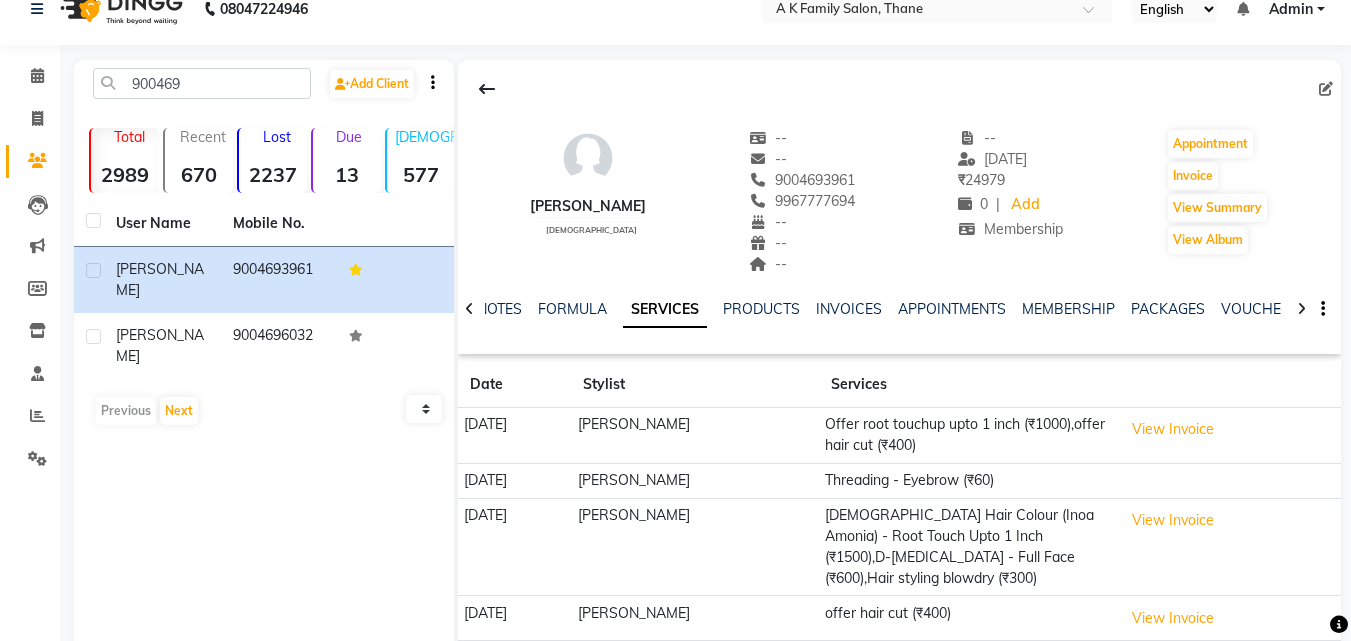 scroll, scrollTop: 0, scrollLeft: 0, axis: both 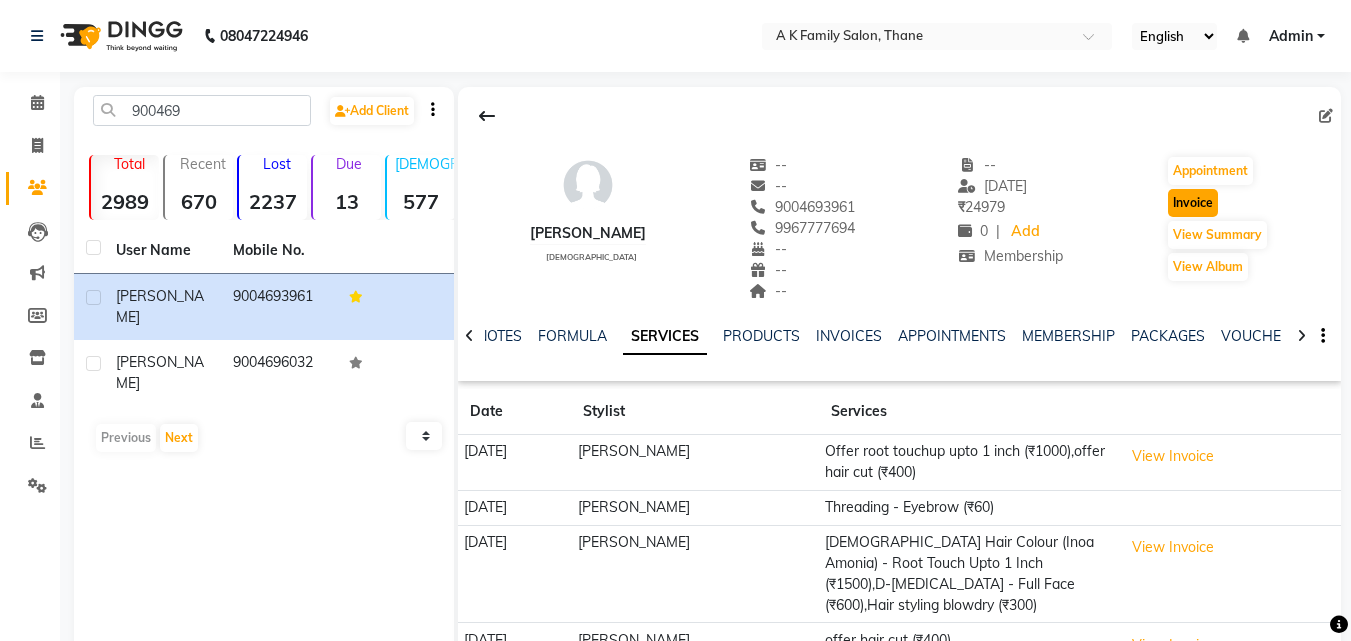 click on "Invoice" 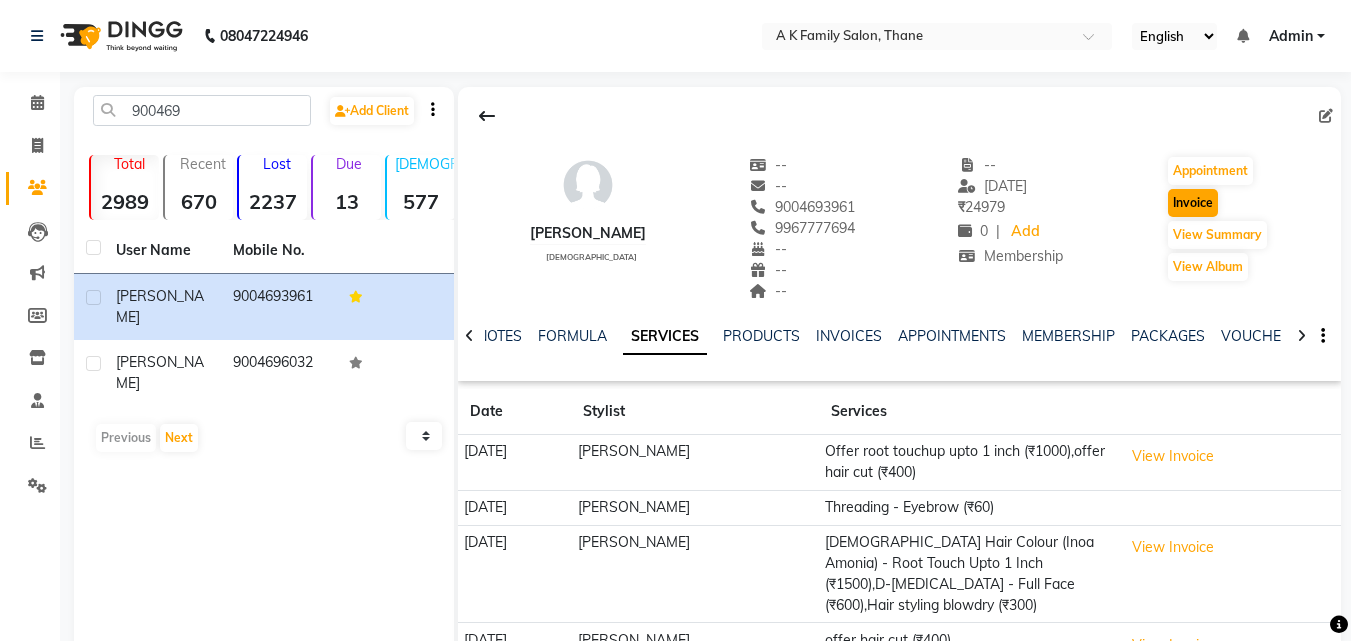 select on "service" 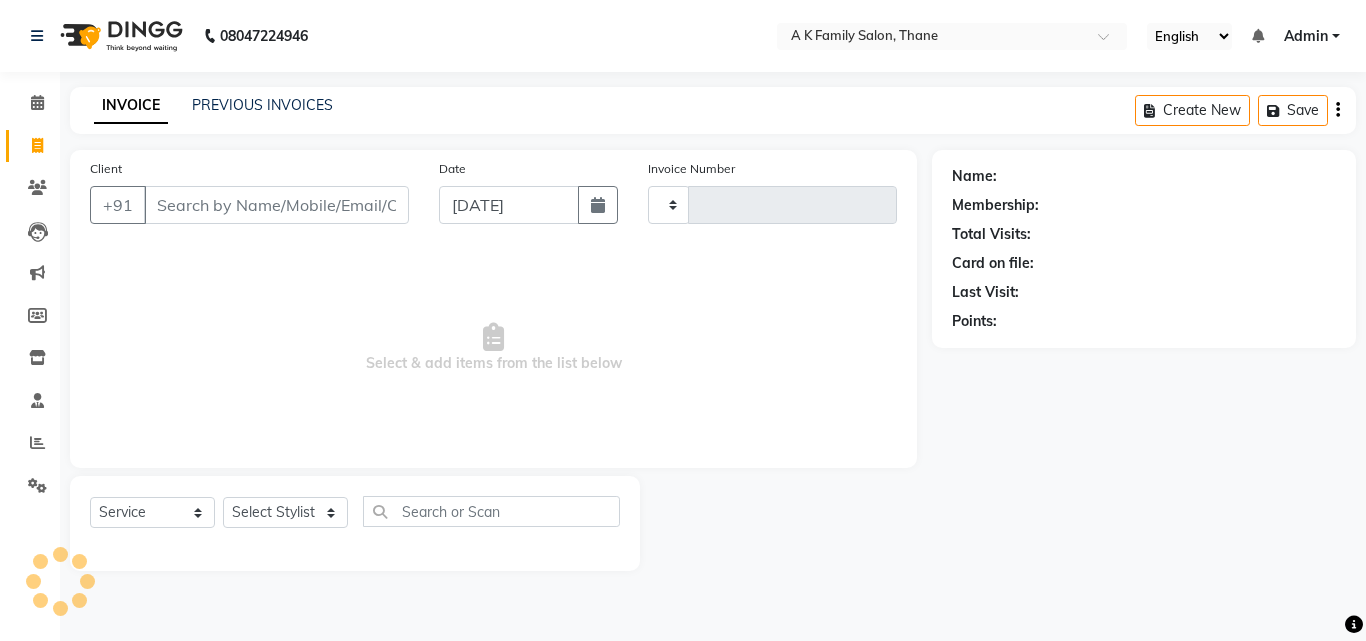 type on "1142" 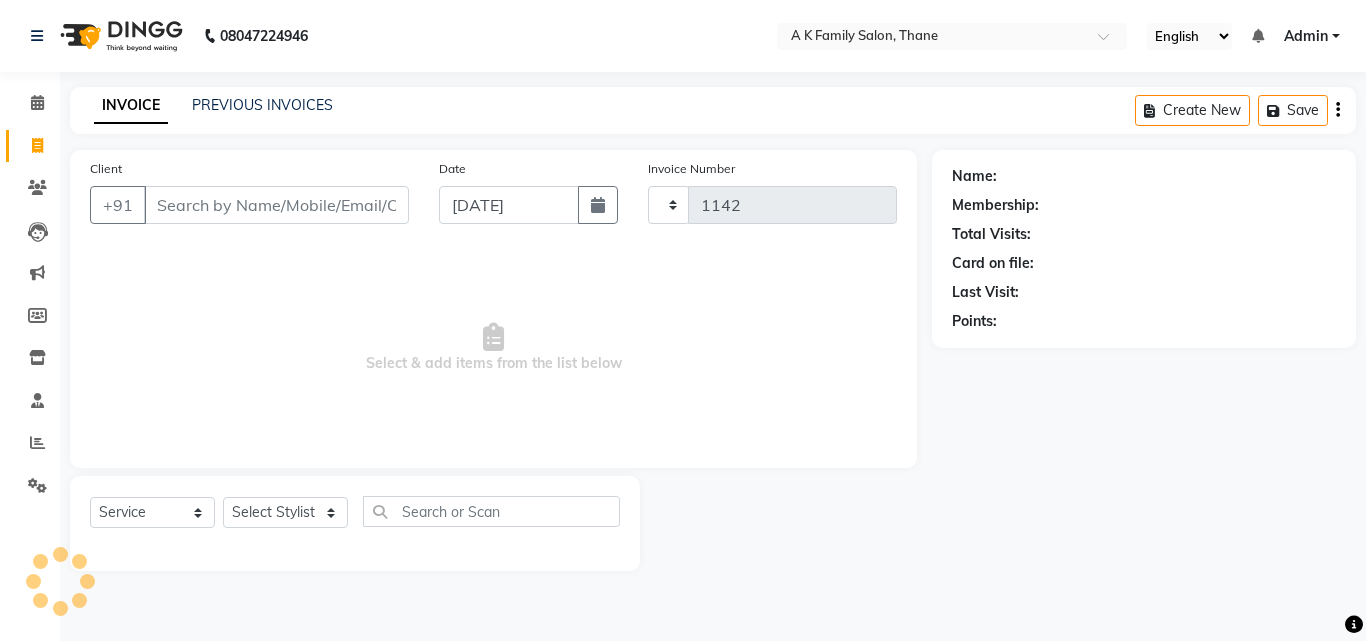 select on "5033" 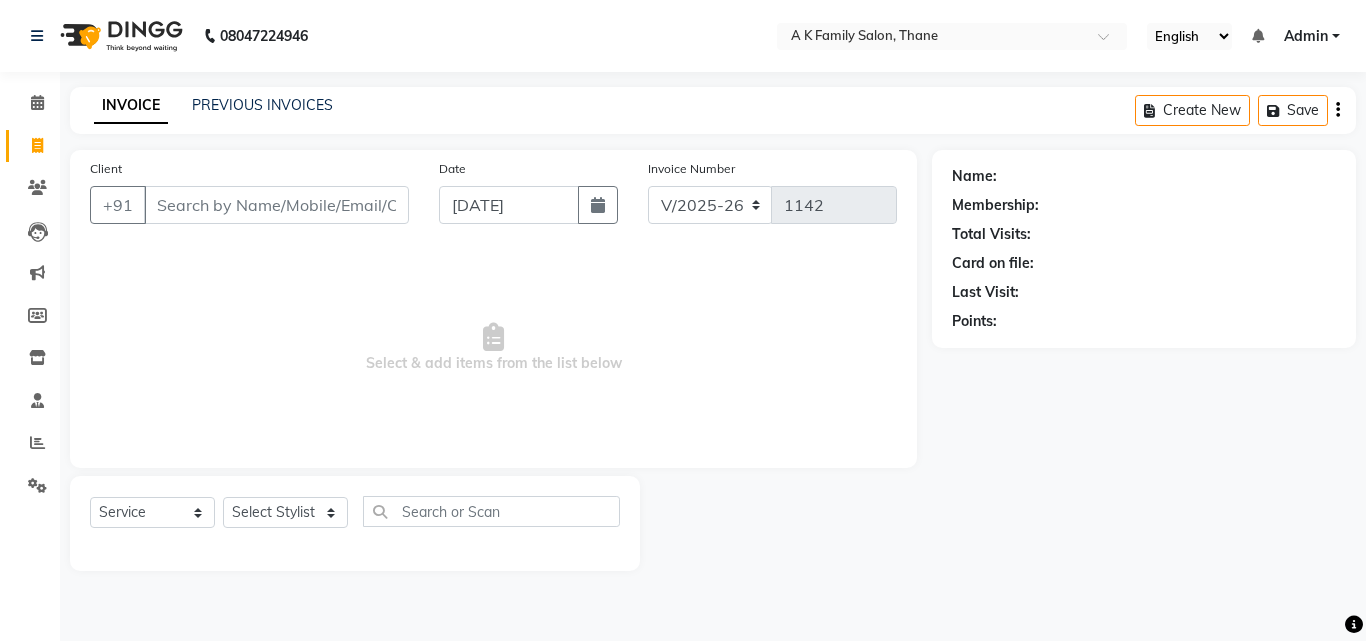 type on "9004693961" 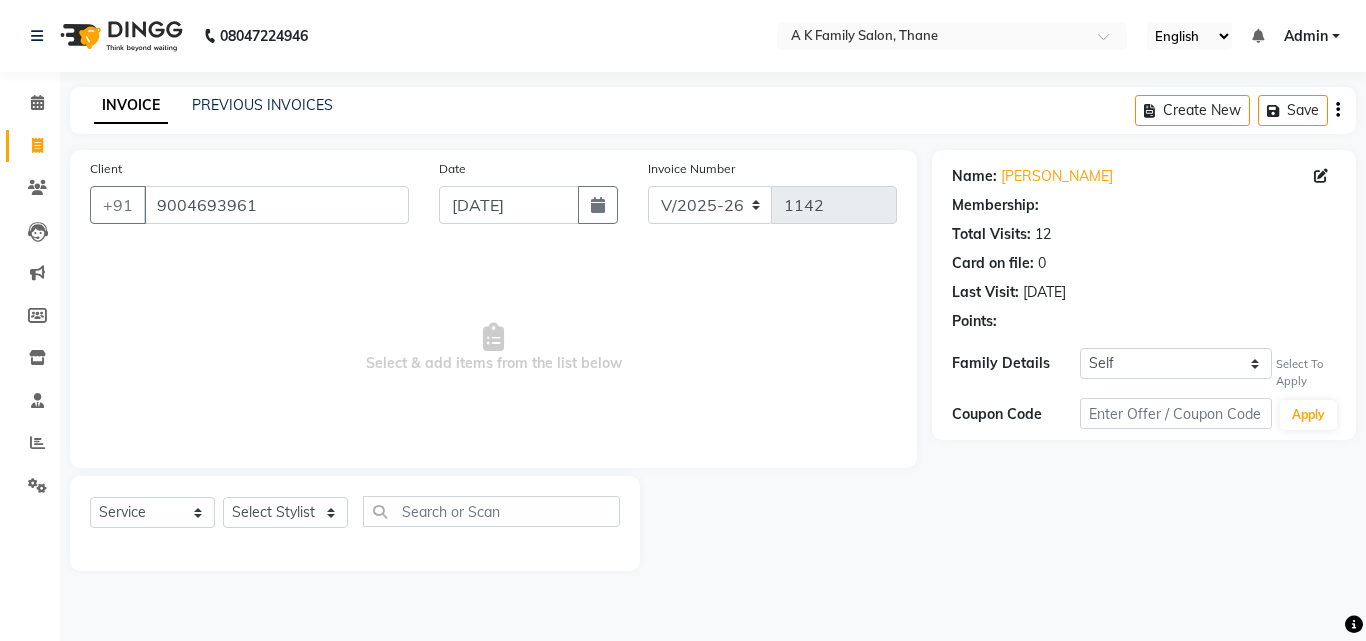 select on "1: Object" 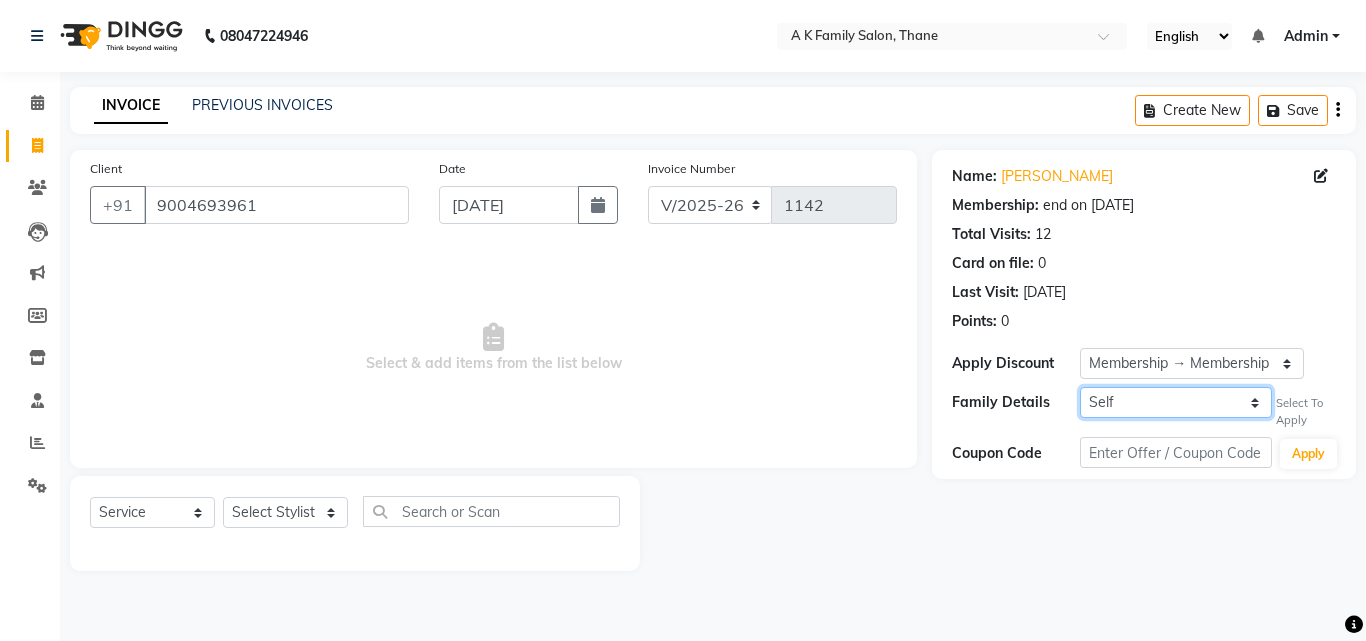 click on "Self pranav ghumatkar" 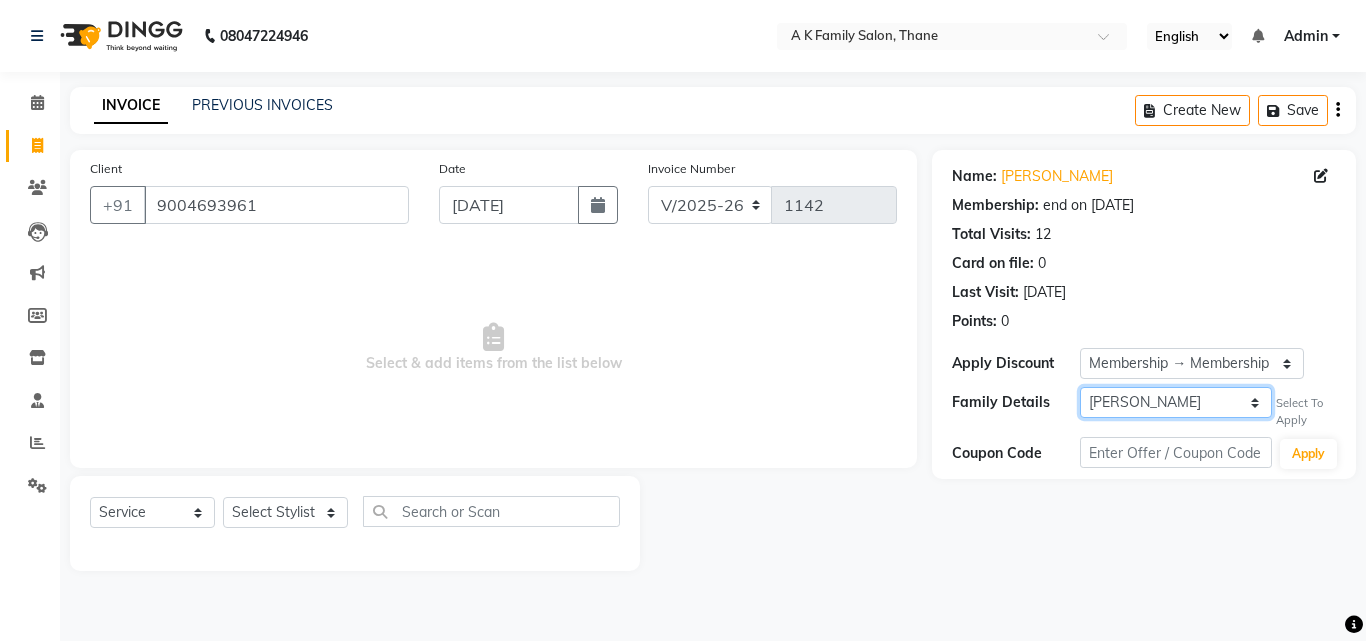 click on "Self pranav ghumatkar" 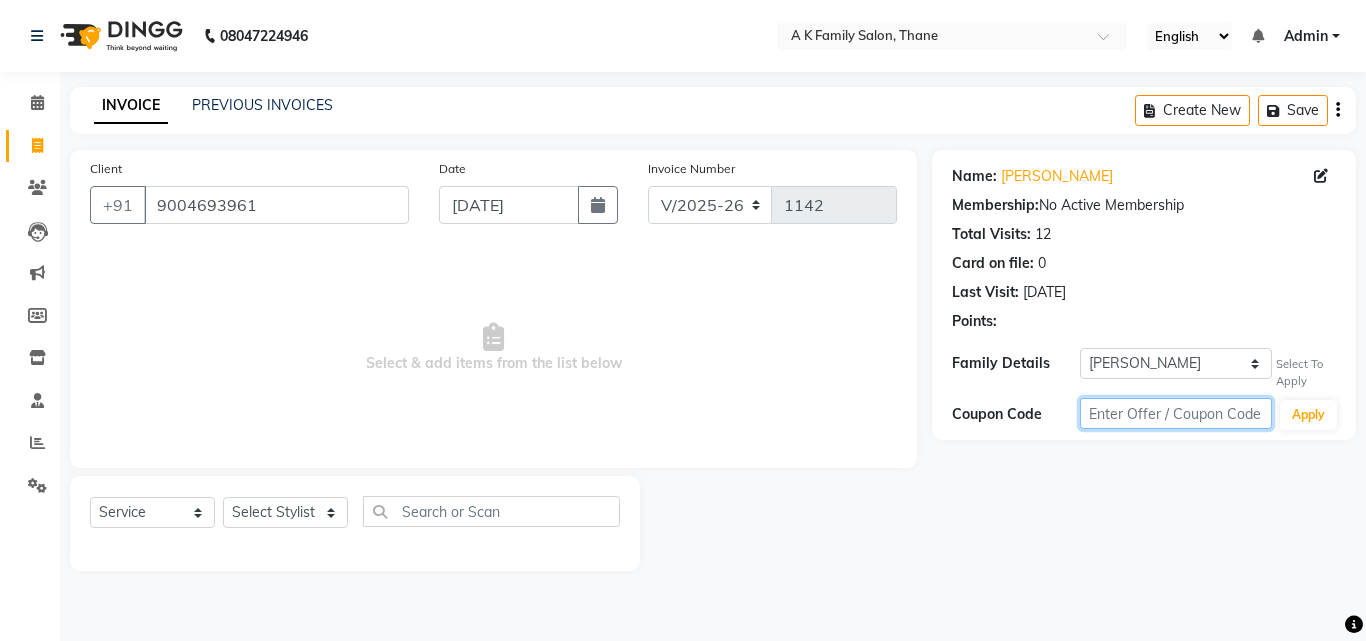 click 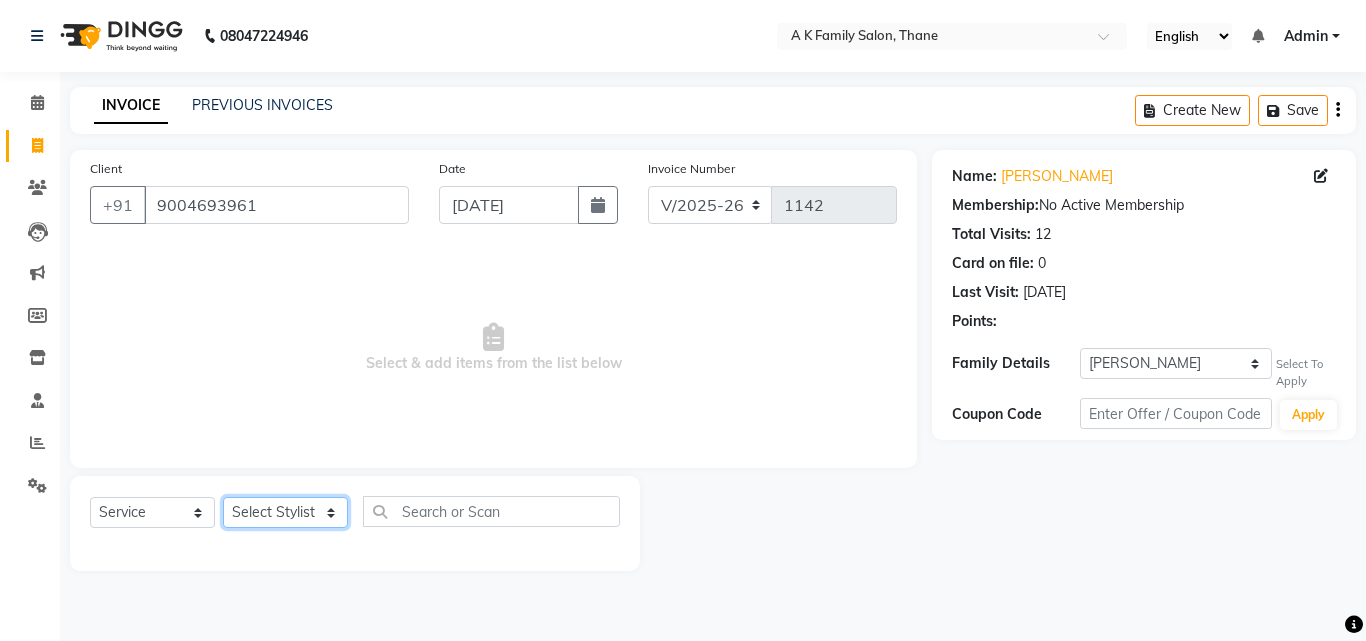 drag, startPoint x: 249, startPoint y: 528, endPoint x: 250, endPoint y: 501, distance: 27.018513 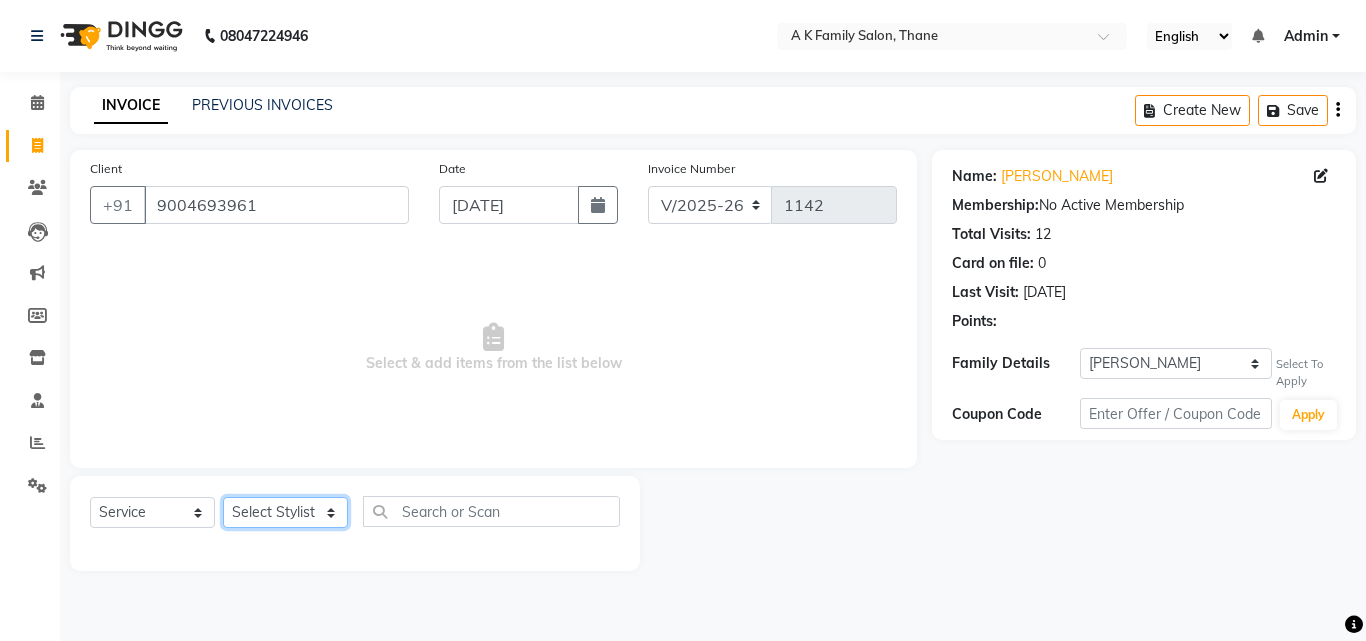 select on "52627" 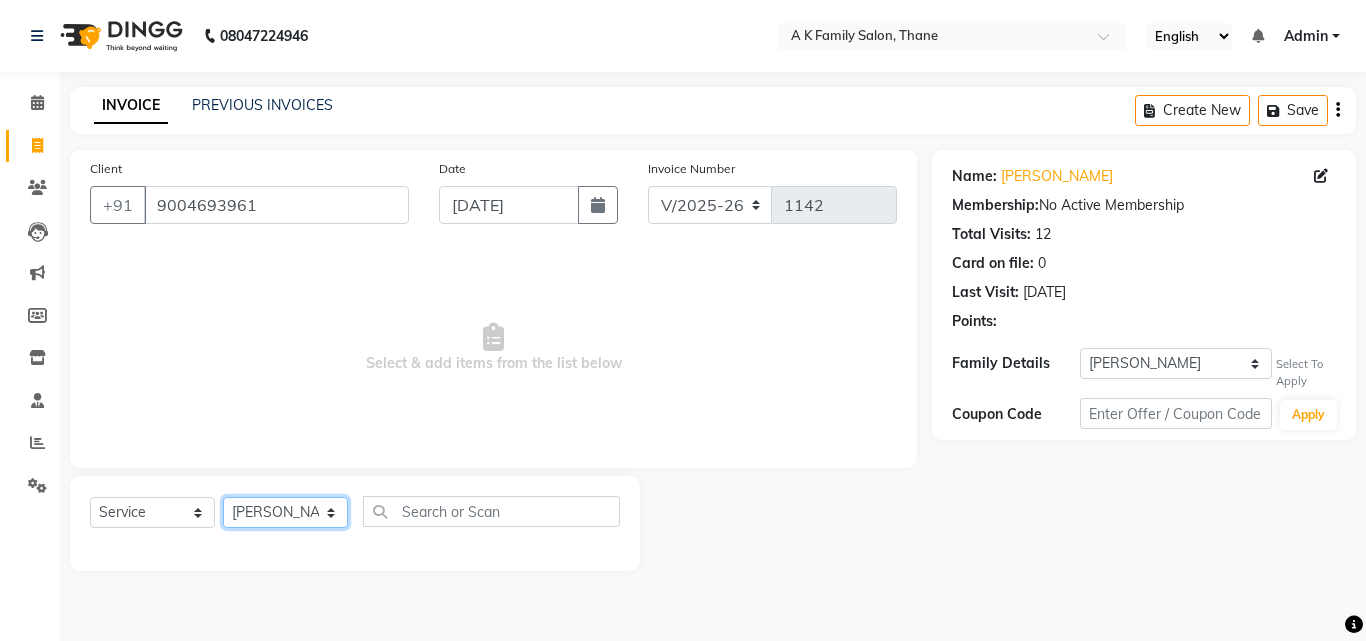 click on "Select Stylist Aziz Khan dummy harshada jadhav krishna  simmi smita jhadhav" 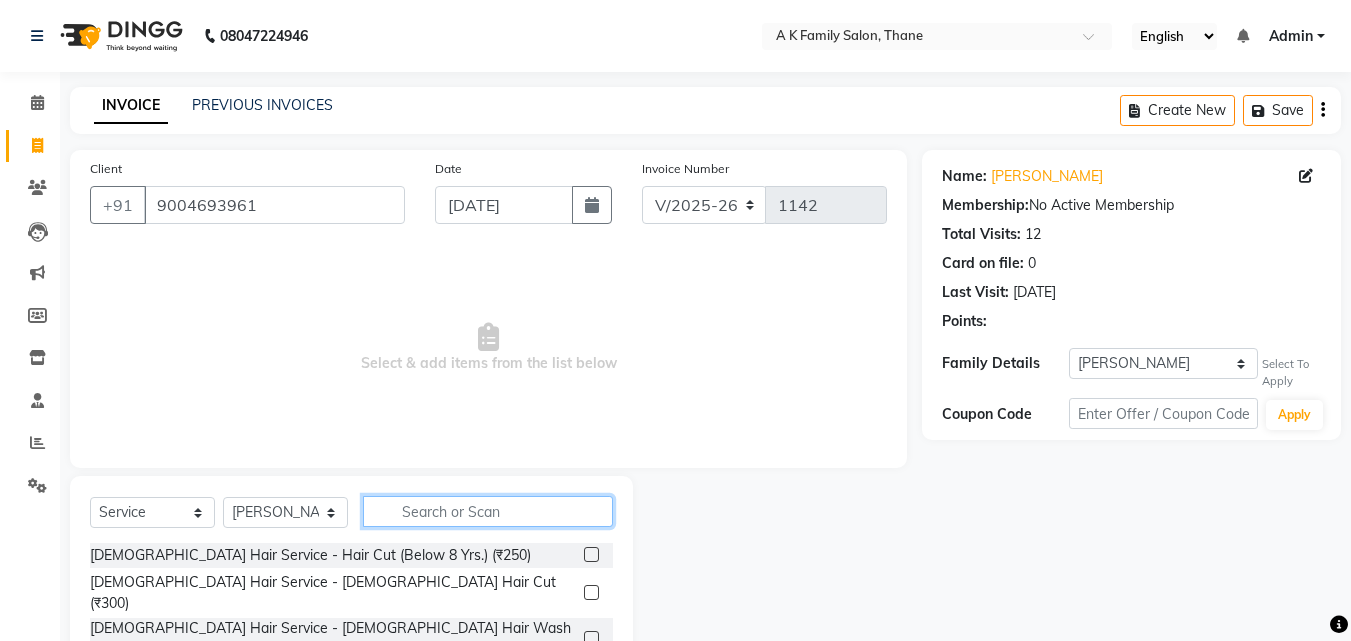 click 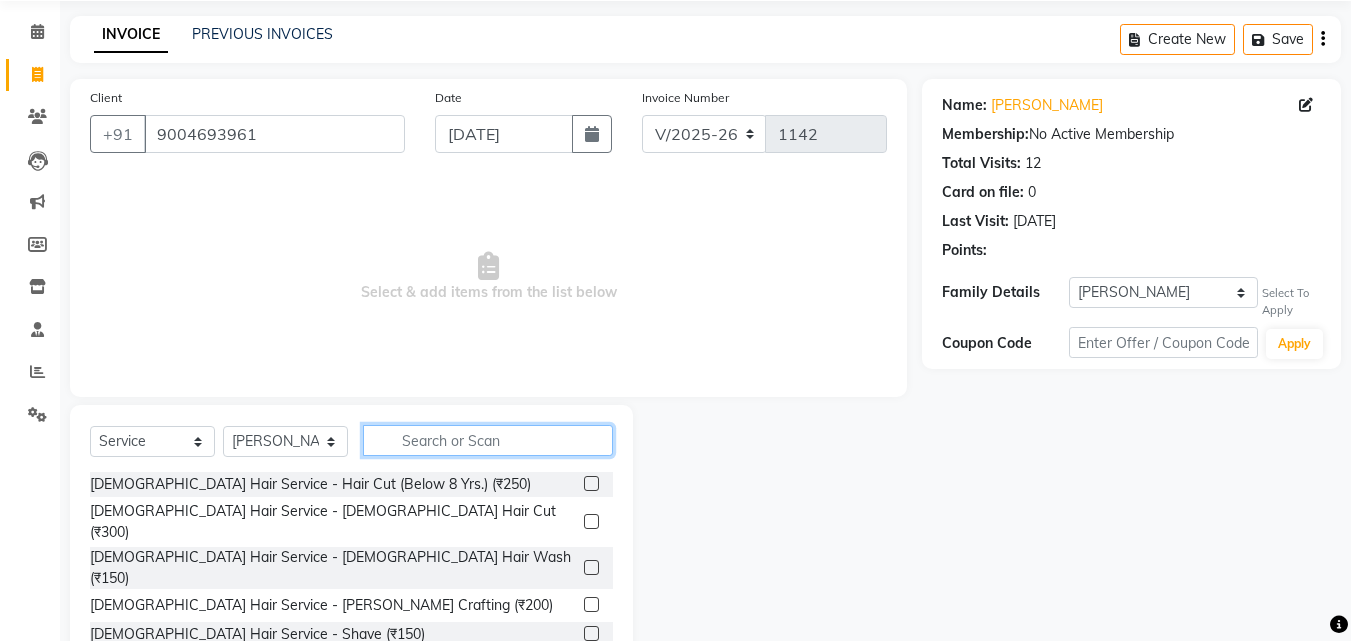 scroll, scrollTop: 160, scrollLeft: 0, axis: vertical 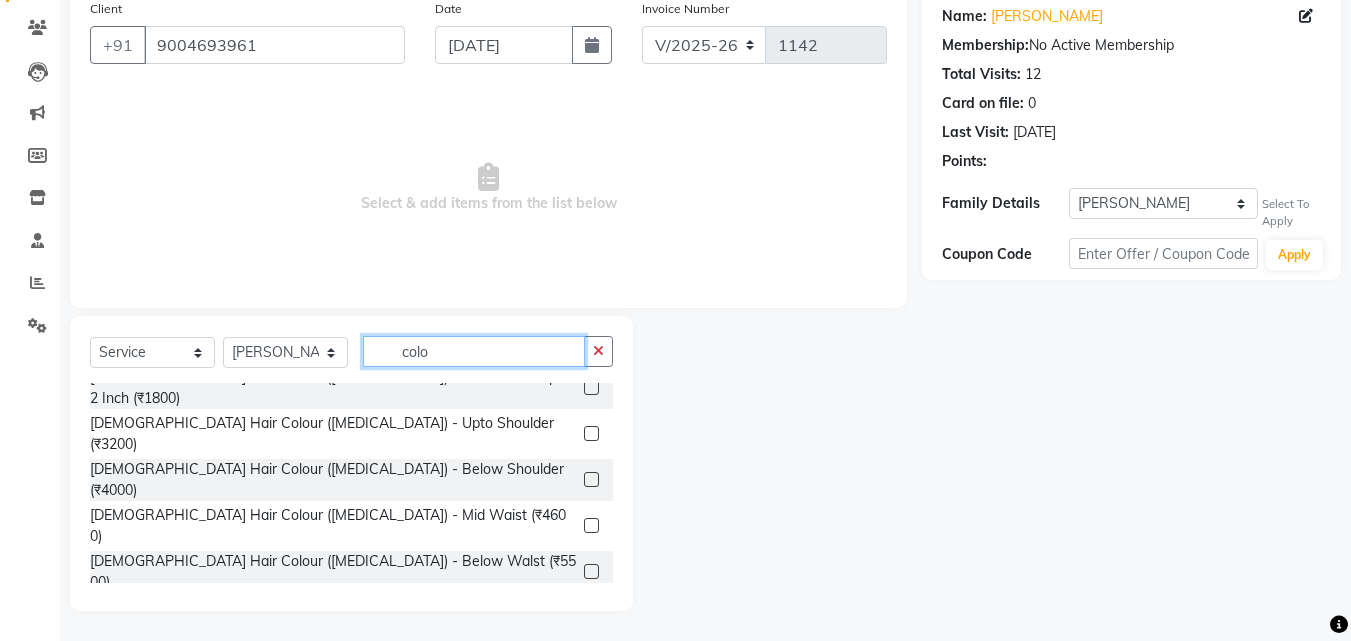 type on "colo" 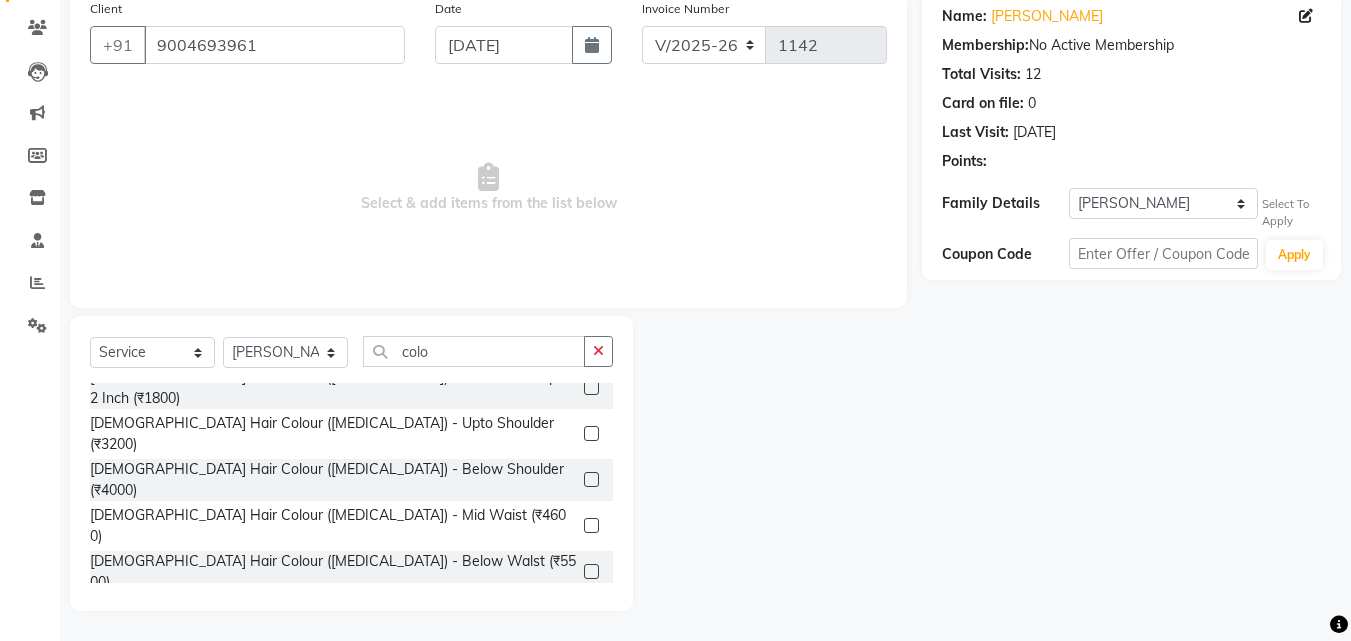 click on "Female Hair Colour (Inoa Amonia) - Mid Waist (₹4800)" 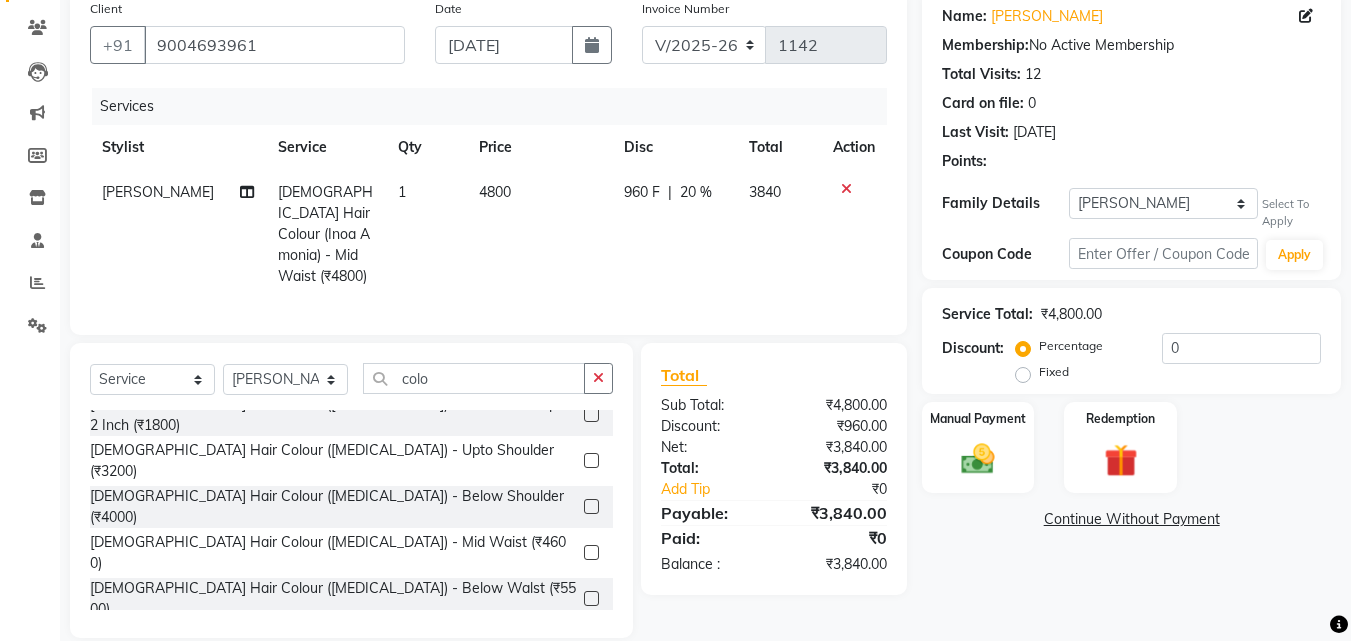 checkbox on "false" 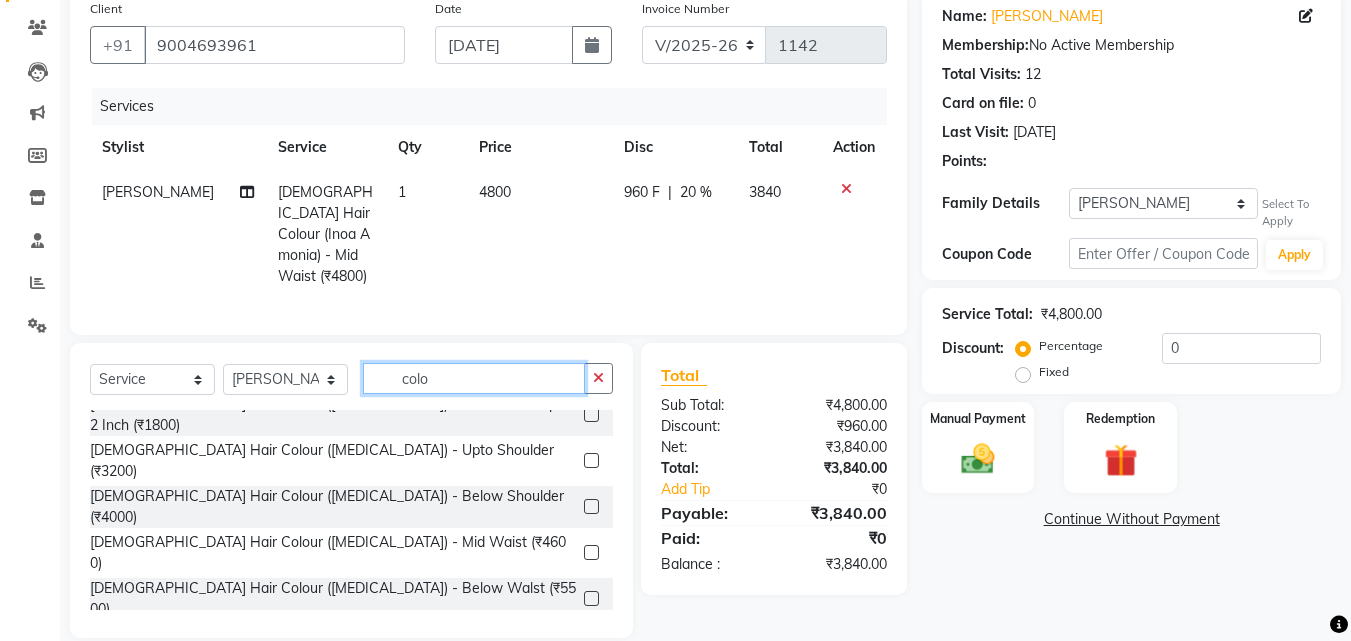 click on "colo" 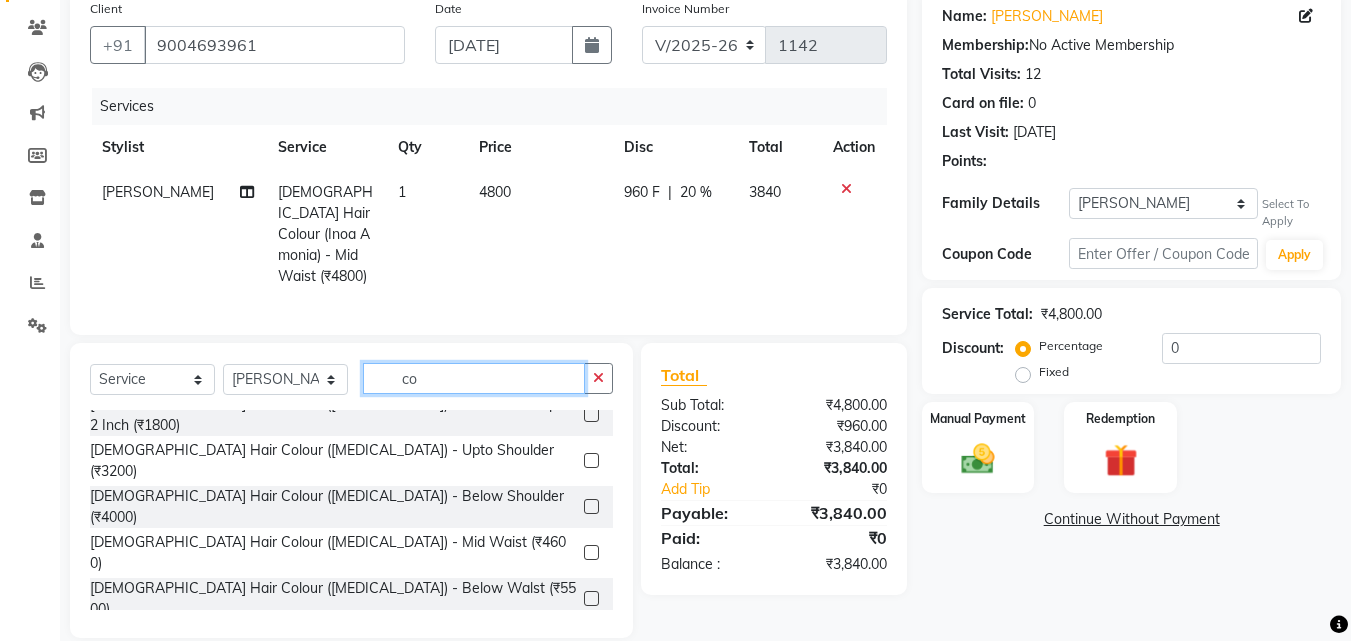 type on "c" 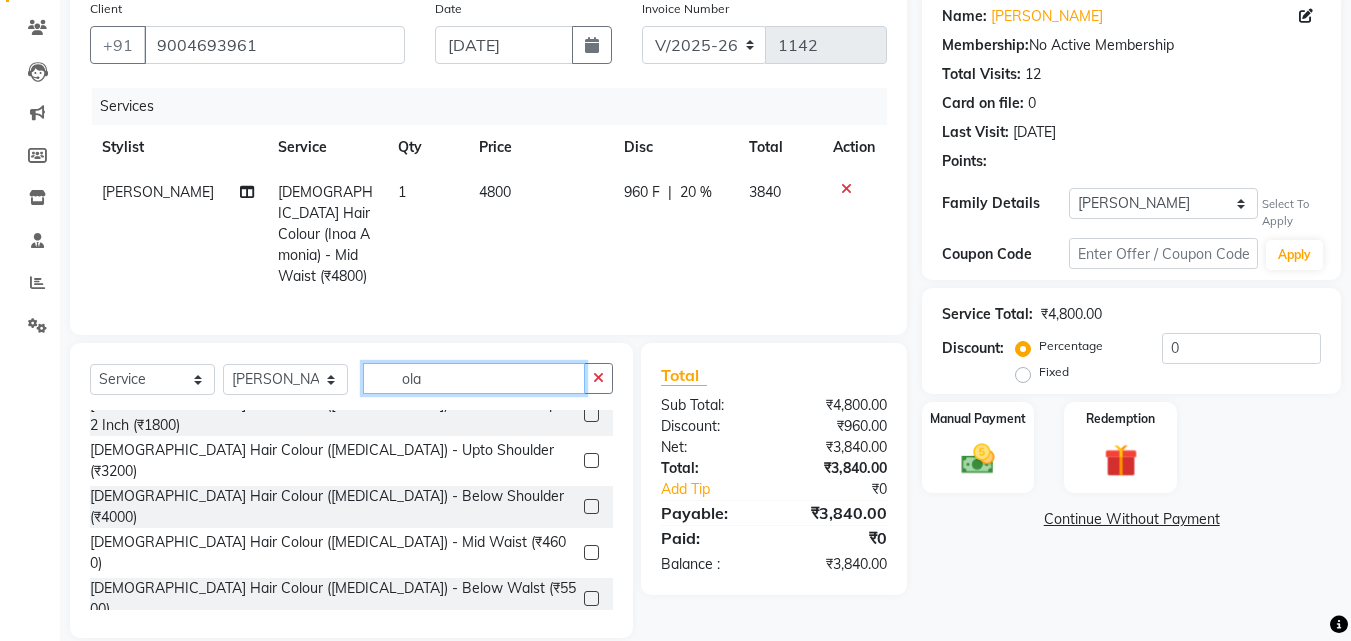 scroll, scrollTop: 0, scrollLeft: 0, axis: both 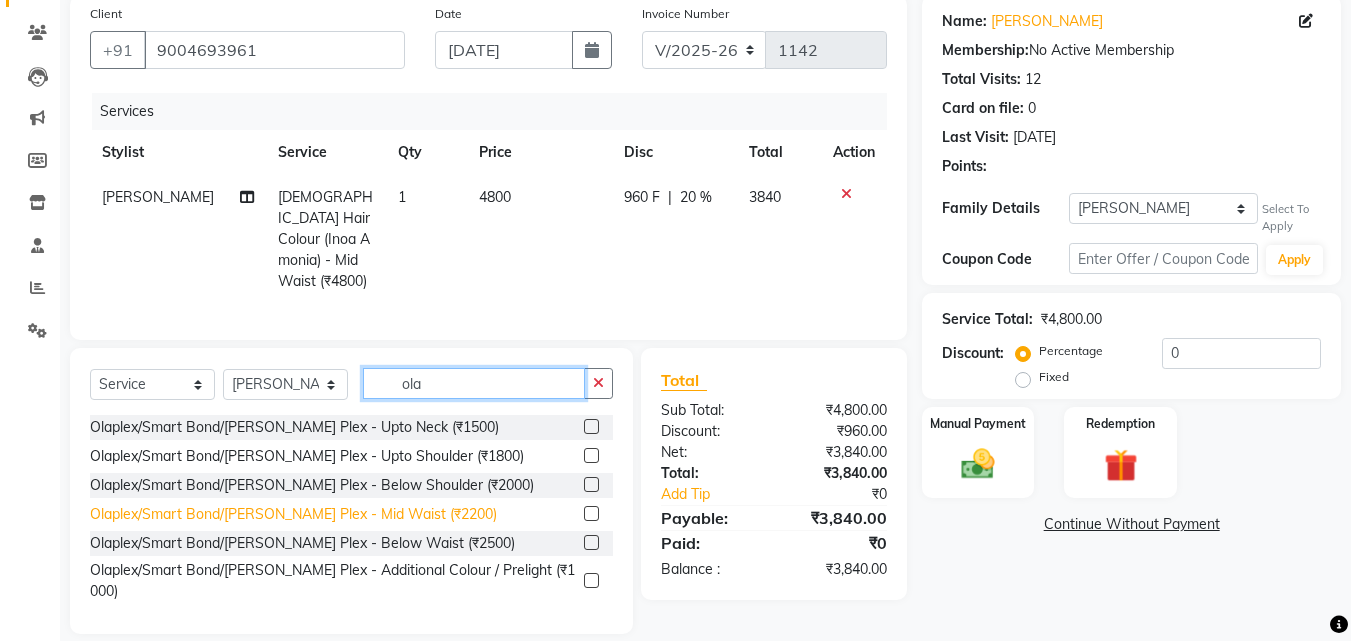 type on "ola" 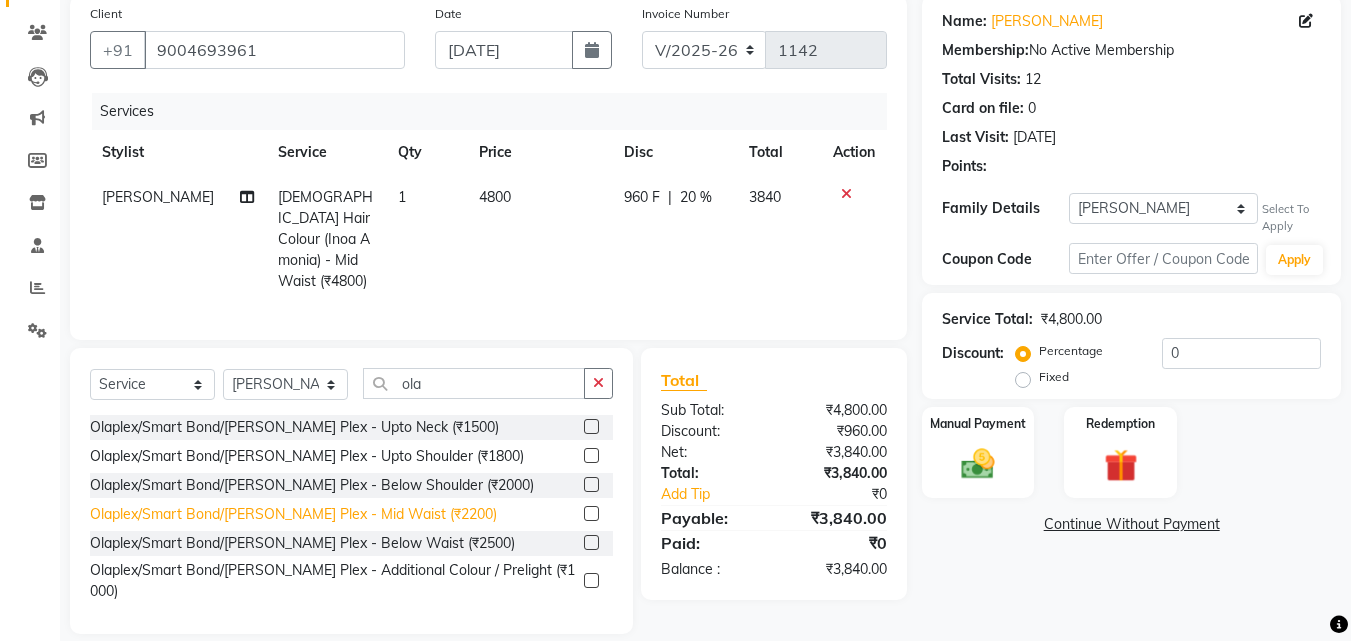 click on "Olaplex/Smart Bond/Lisa Plex - Mid Waist (₹2200)" 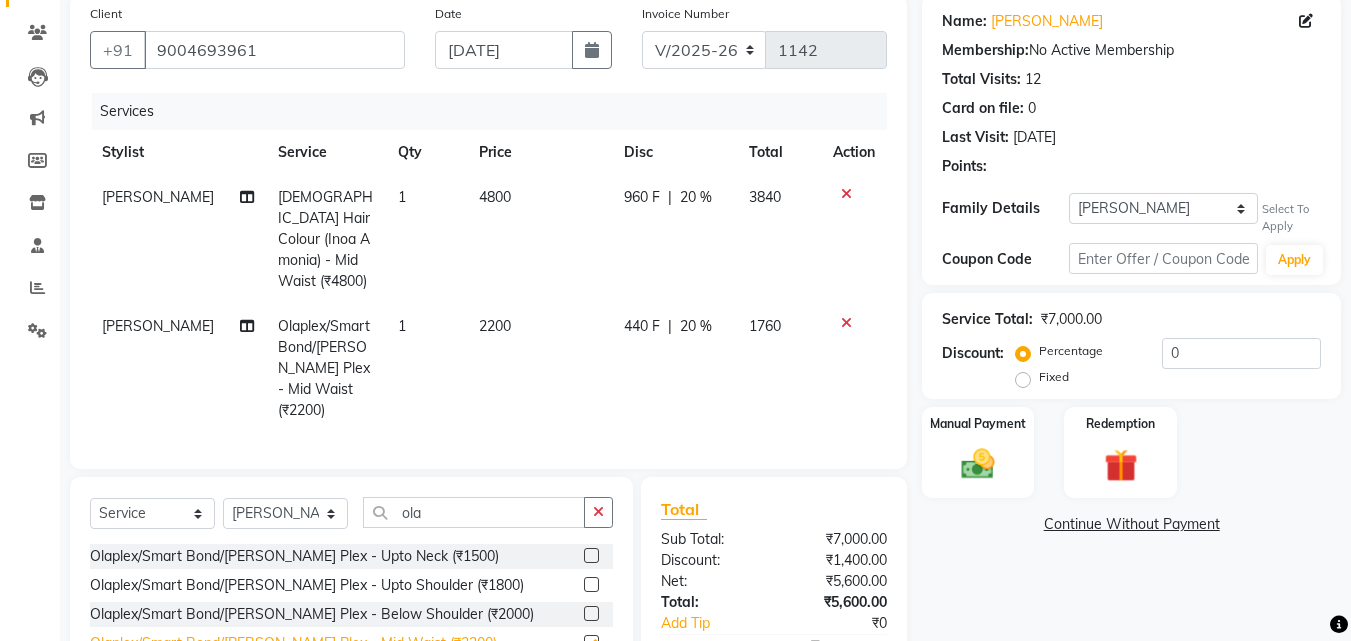 checkbox on "false" 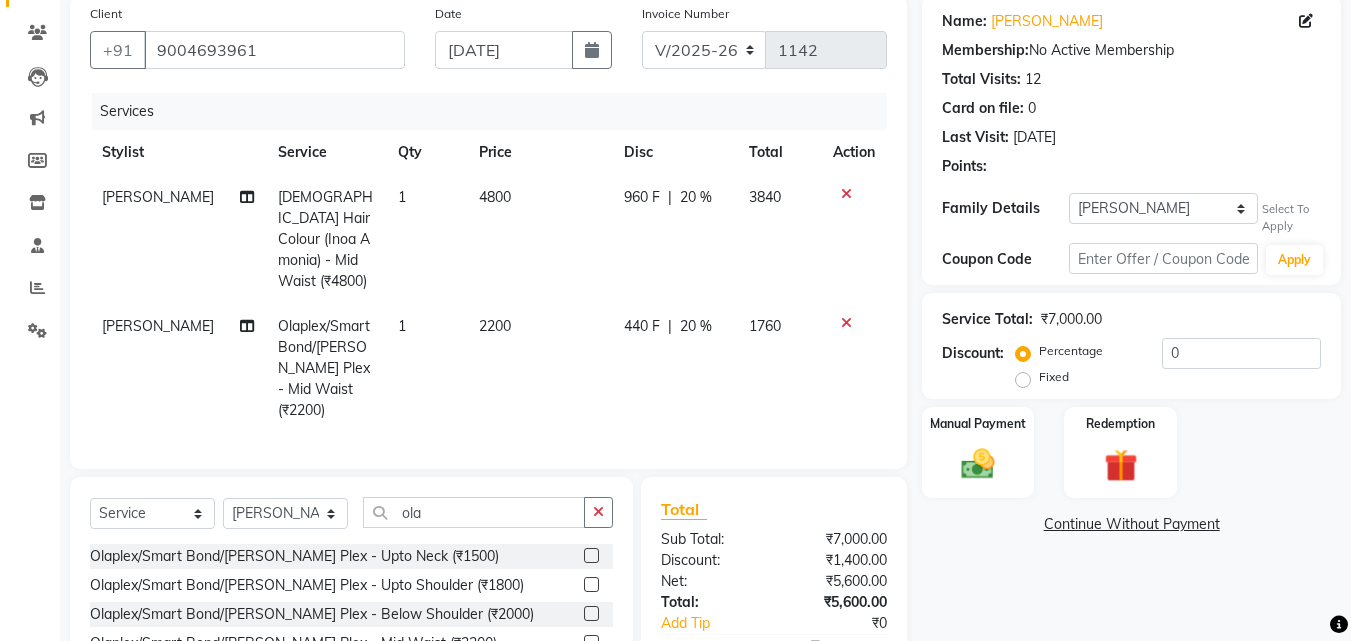 click on "2200" 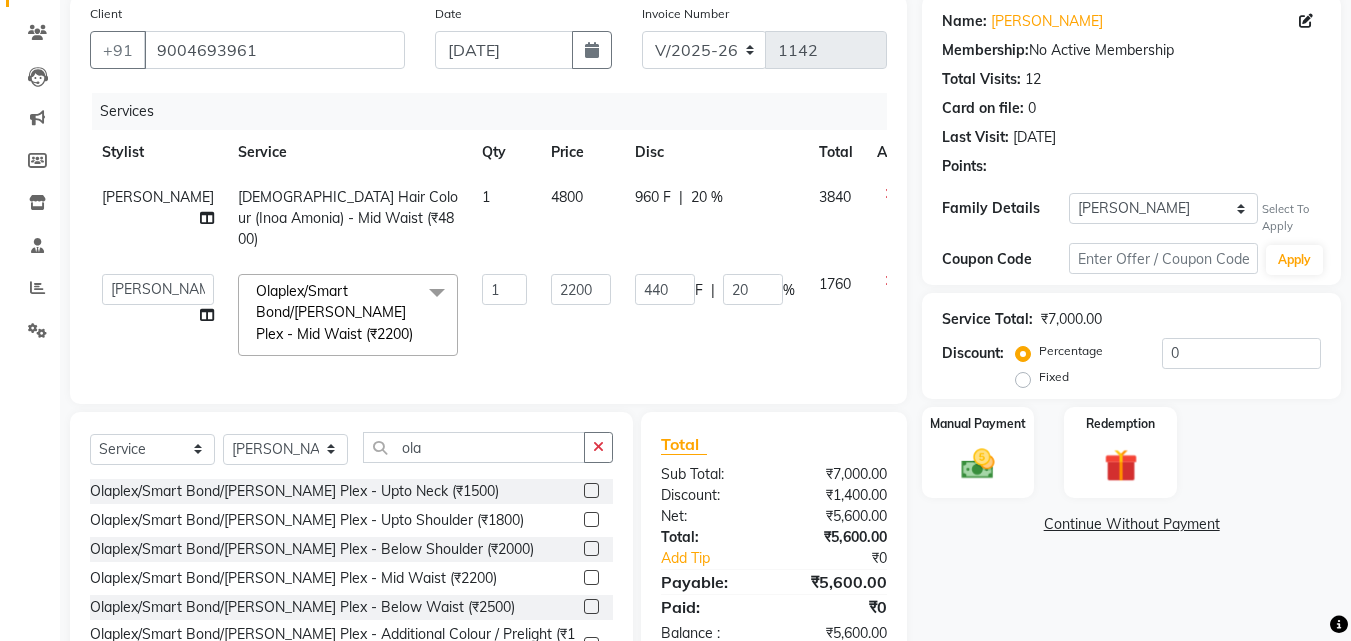 click on "2200" 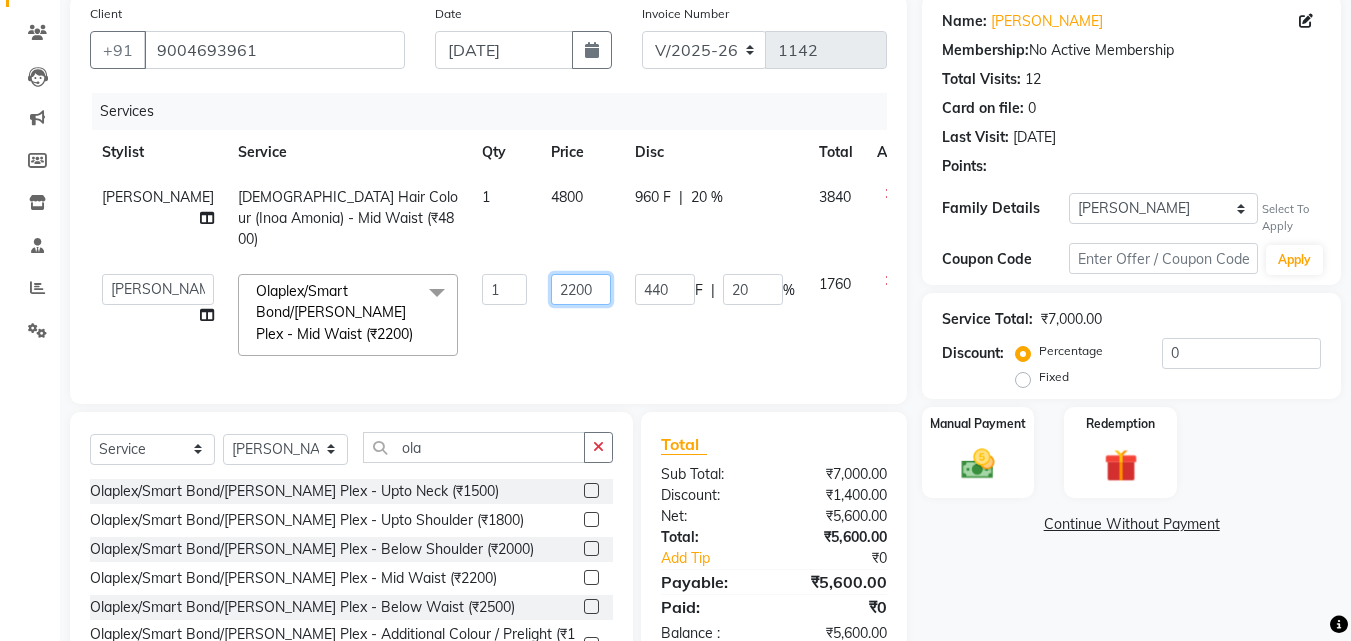 click on "2200" 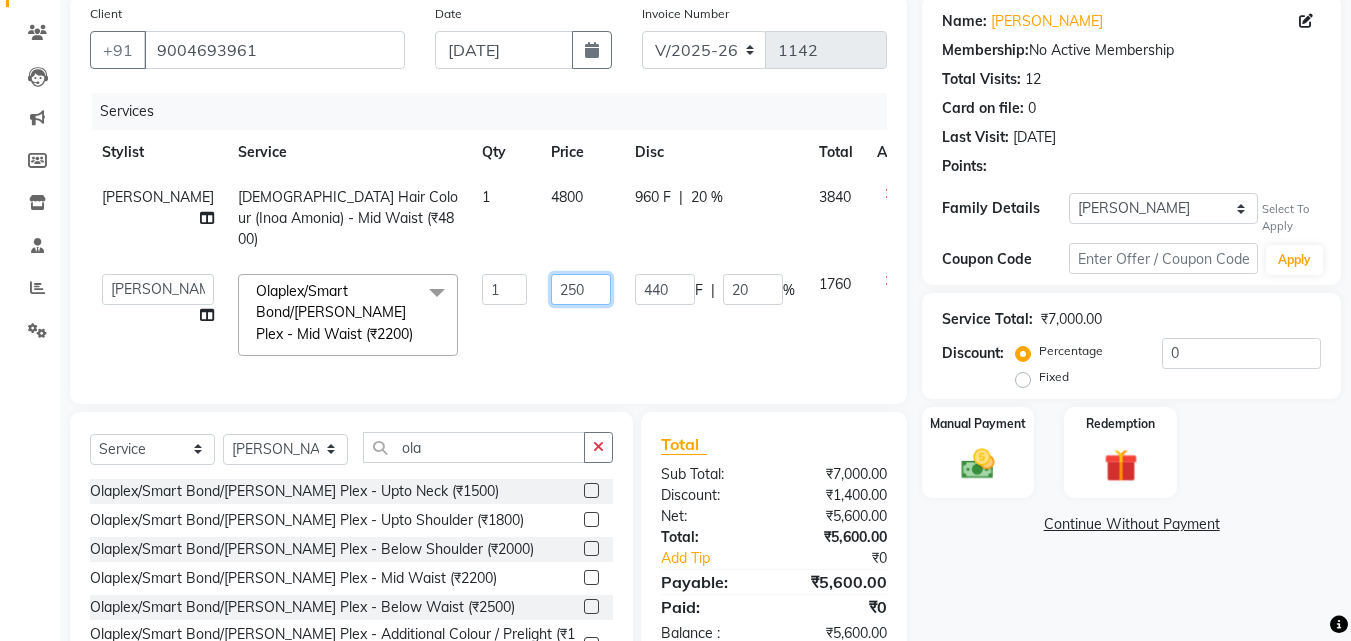 type on "2500" 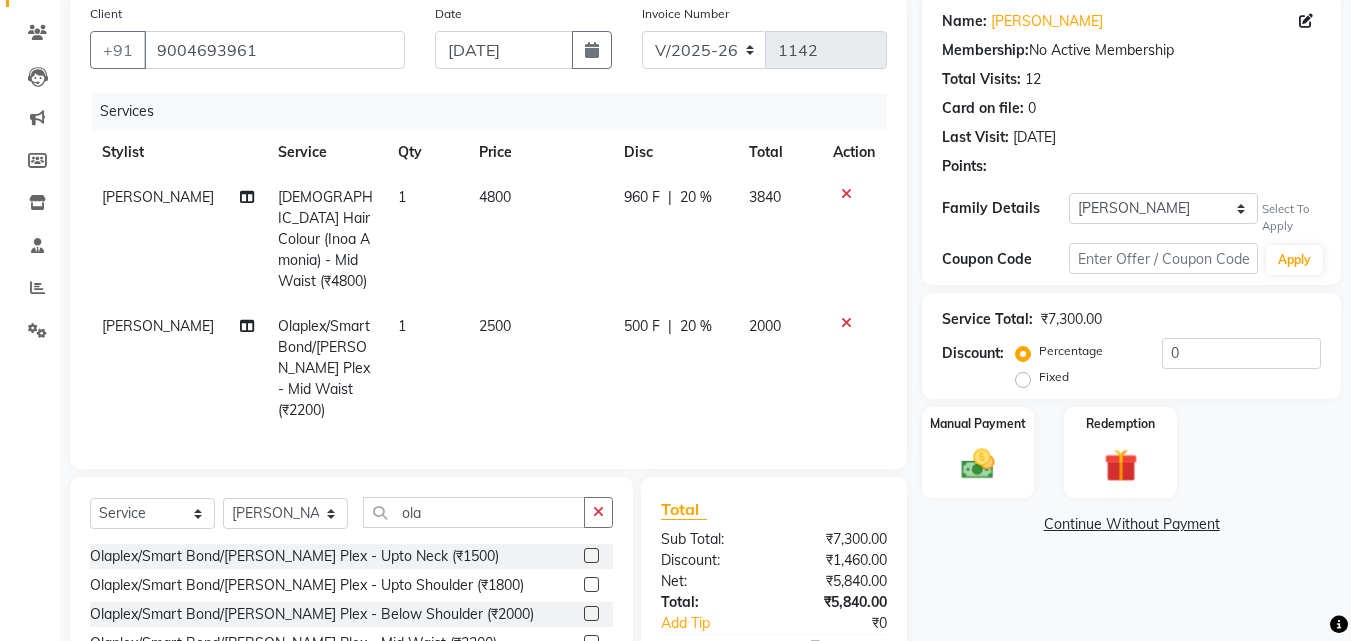click on "2500" 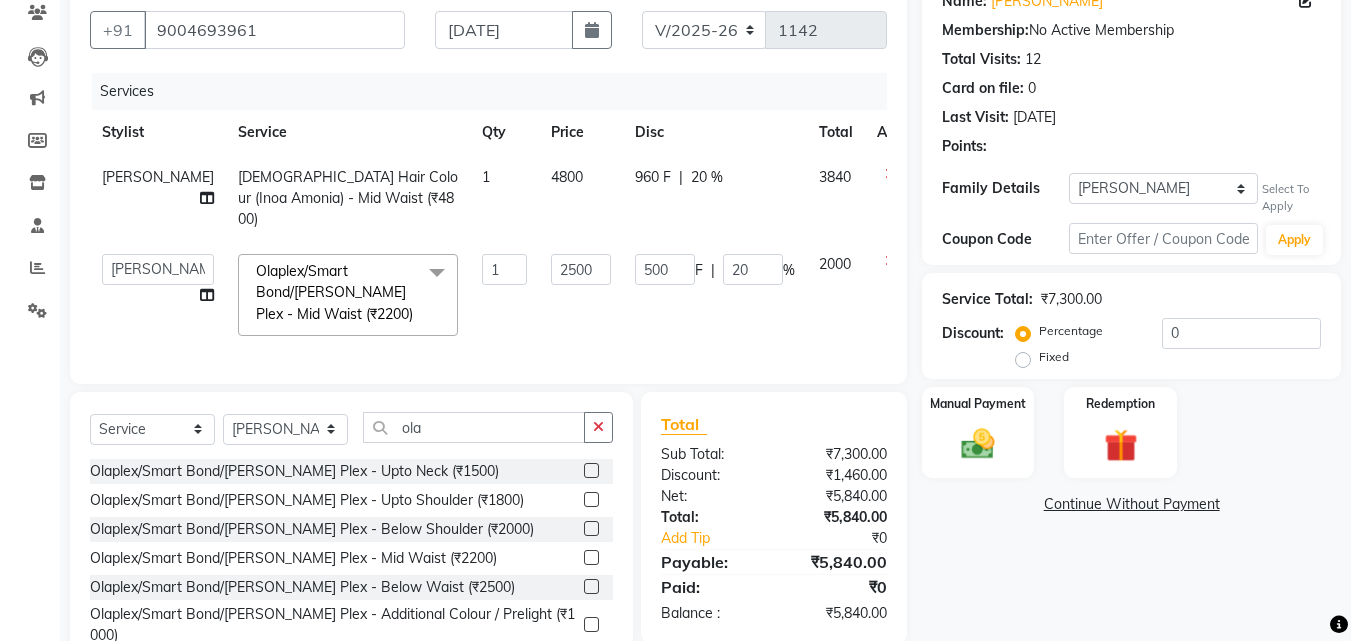 scroll, scrollTop: 219, scrollLeft: 0, axis: vertical 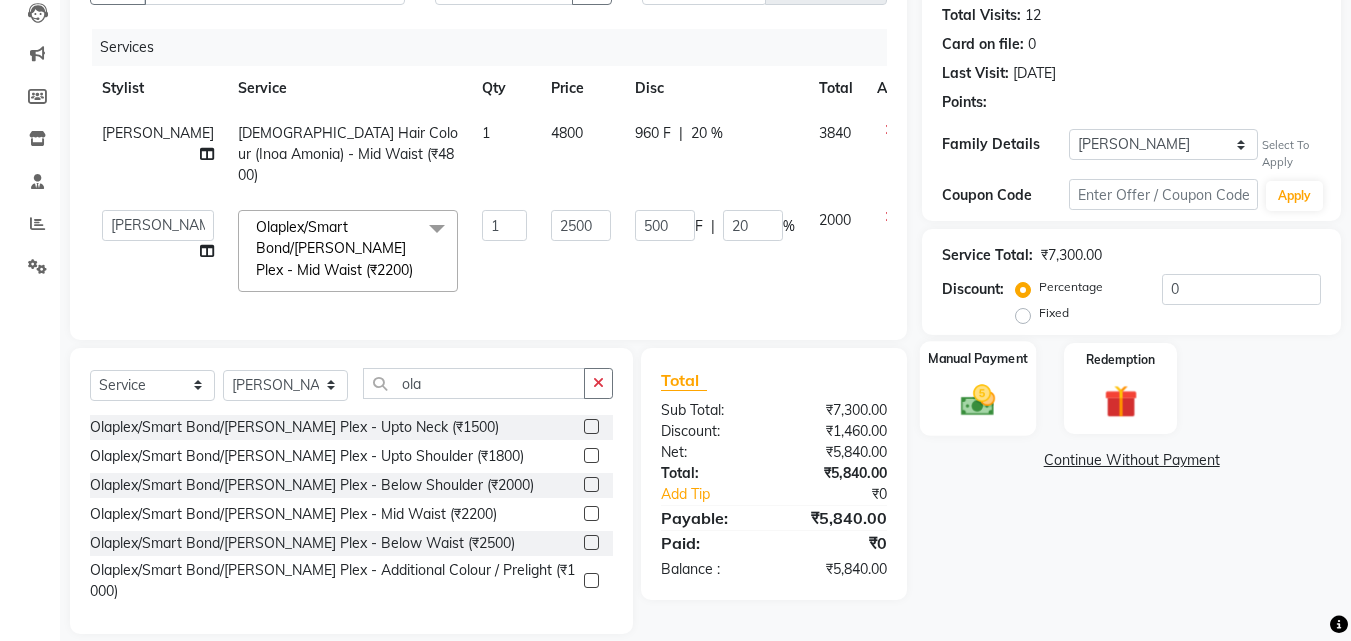 click 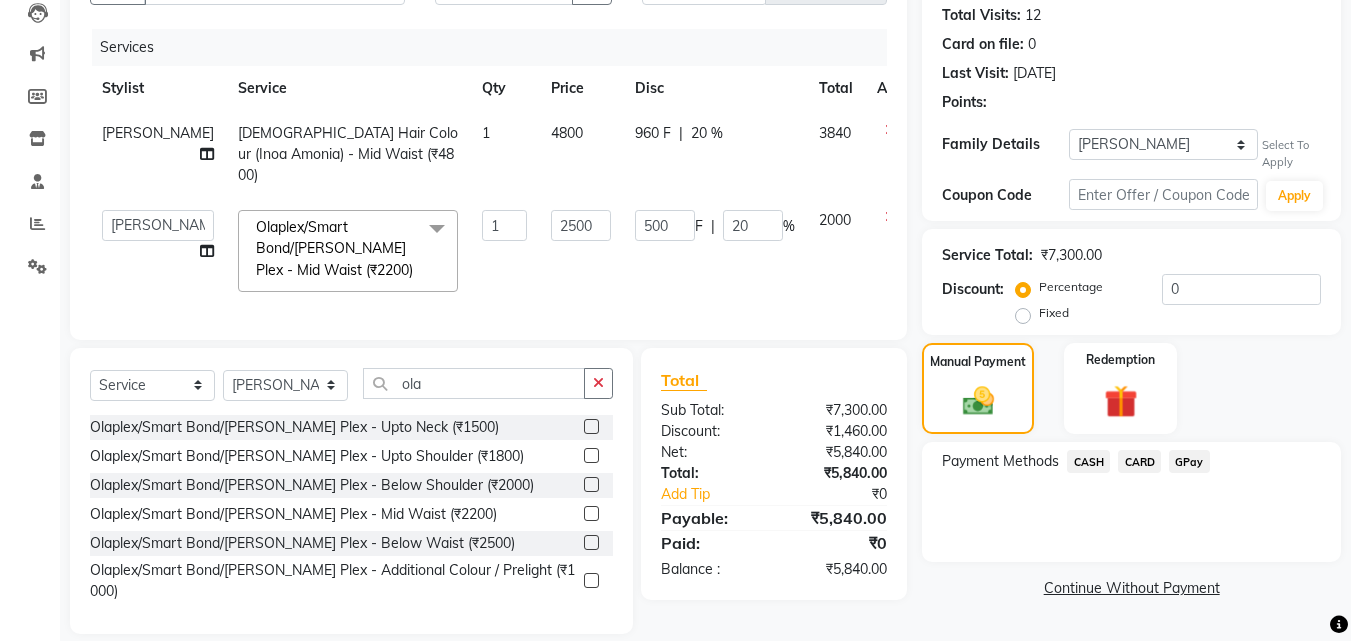 click on "GPay" 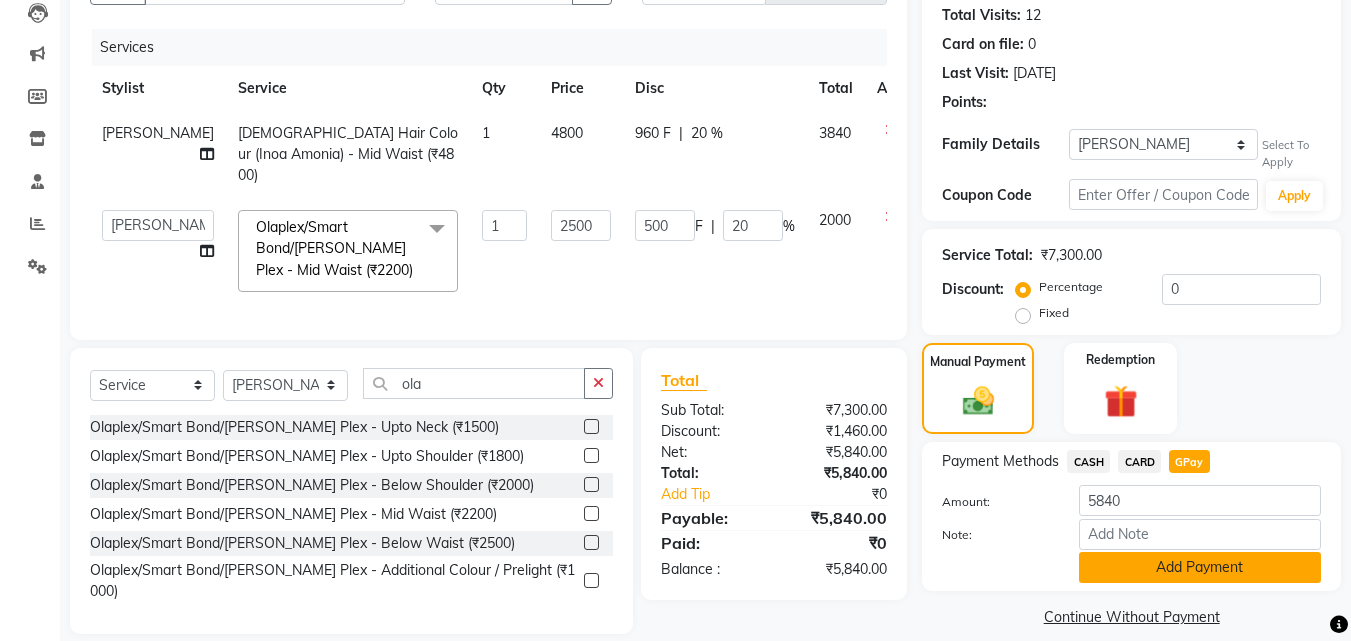 click on "Add Payment" 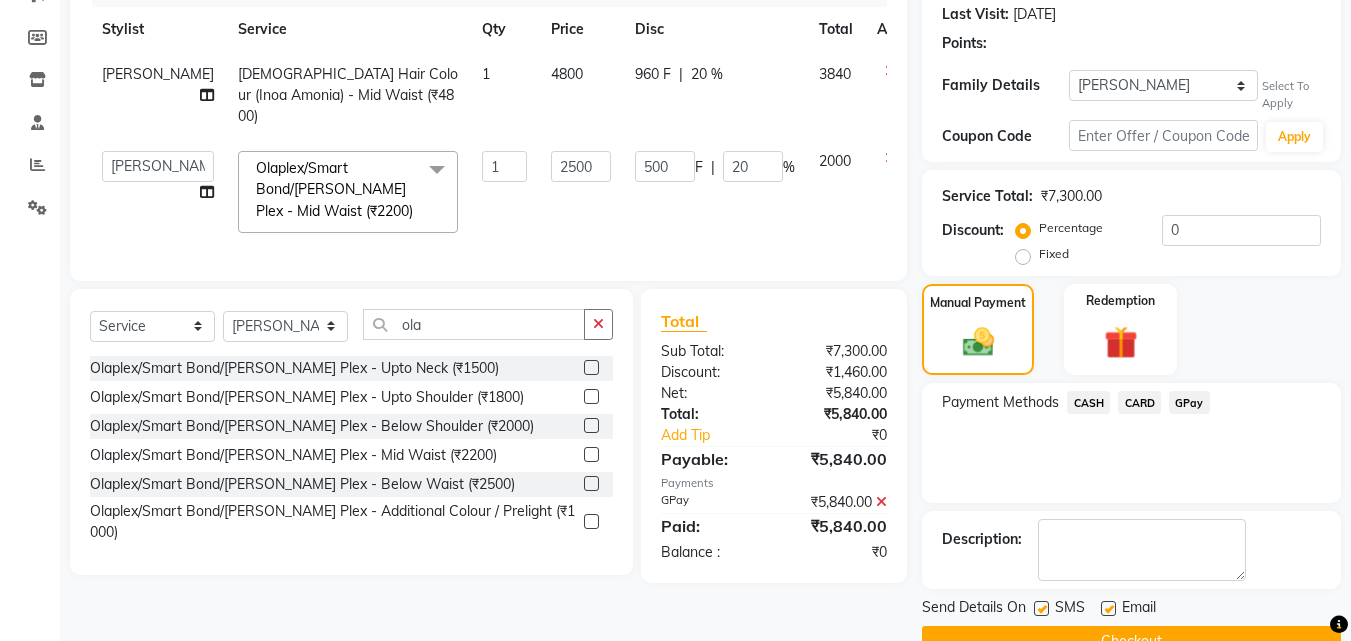 scroll, scrollTop: 324, scrollLeft: 0, axis: vertical 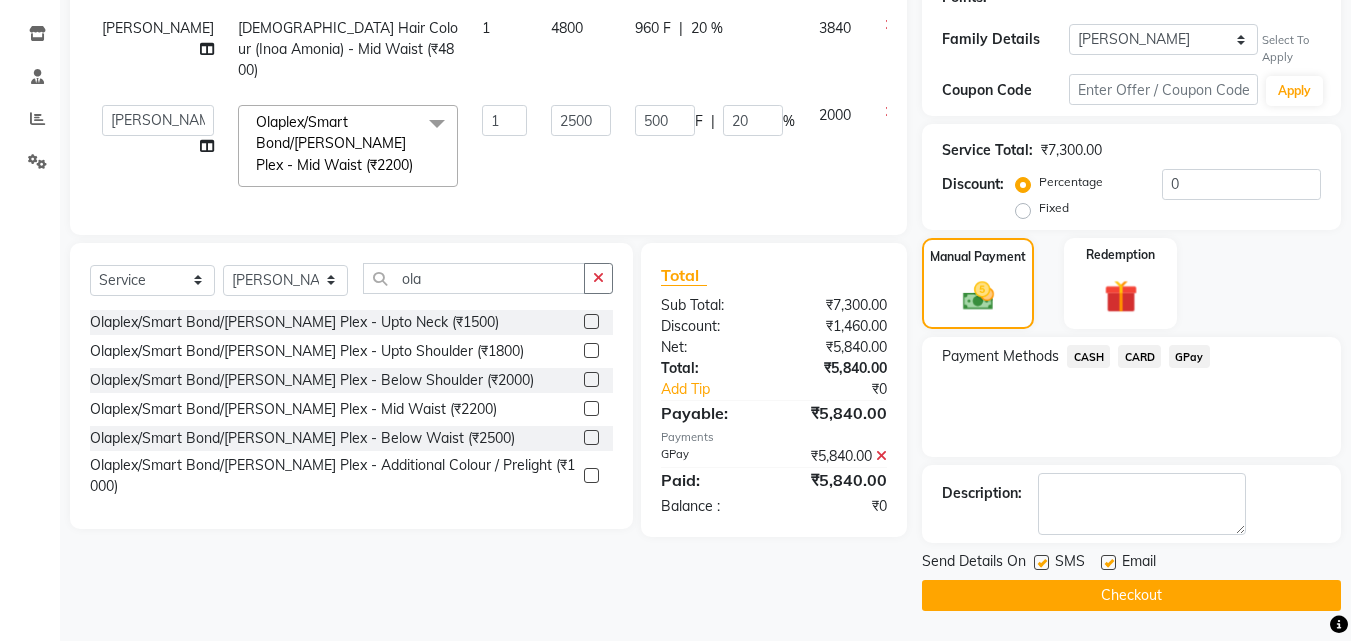 click on "Checkout" 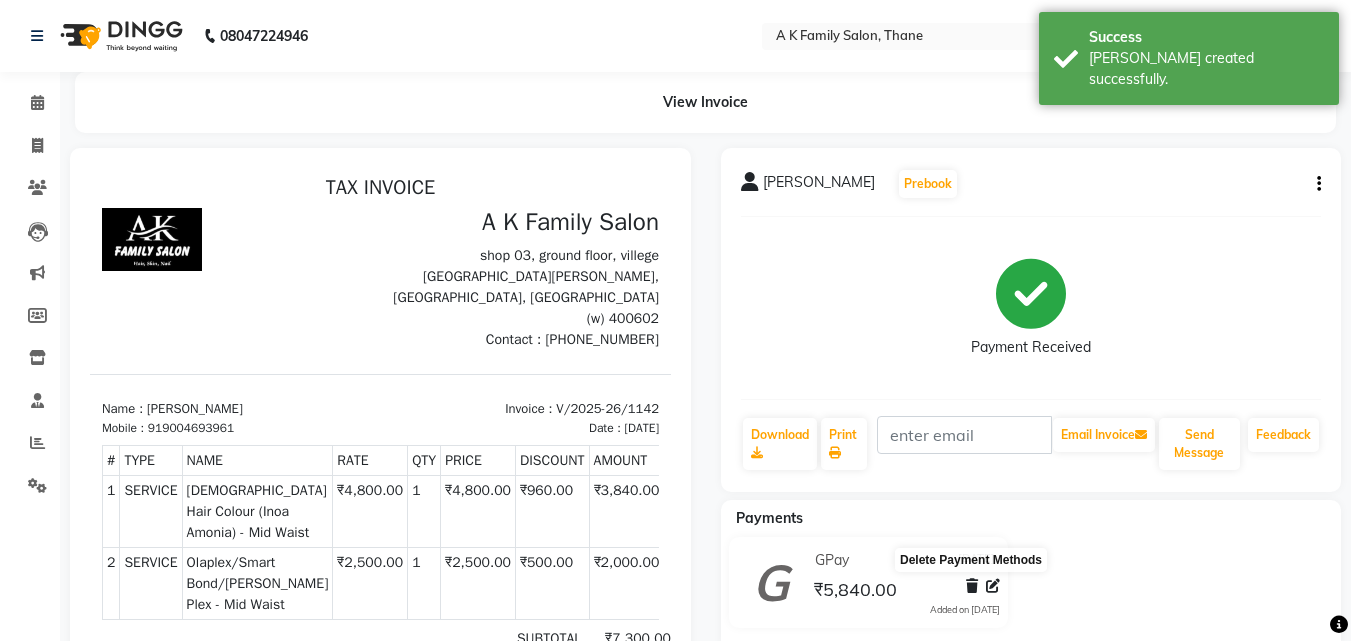 scroll, scrollTop: 0, scrollLeft: 0, axis: both 